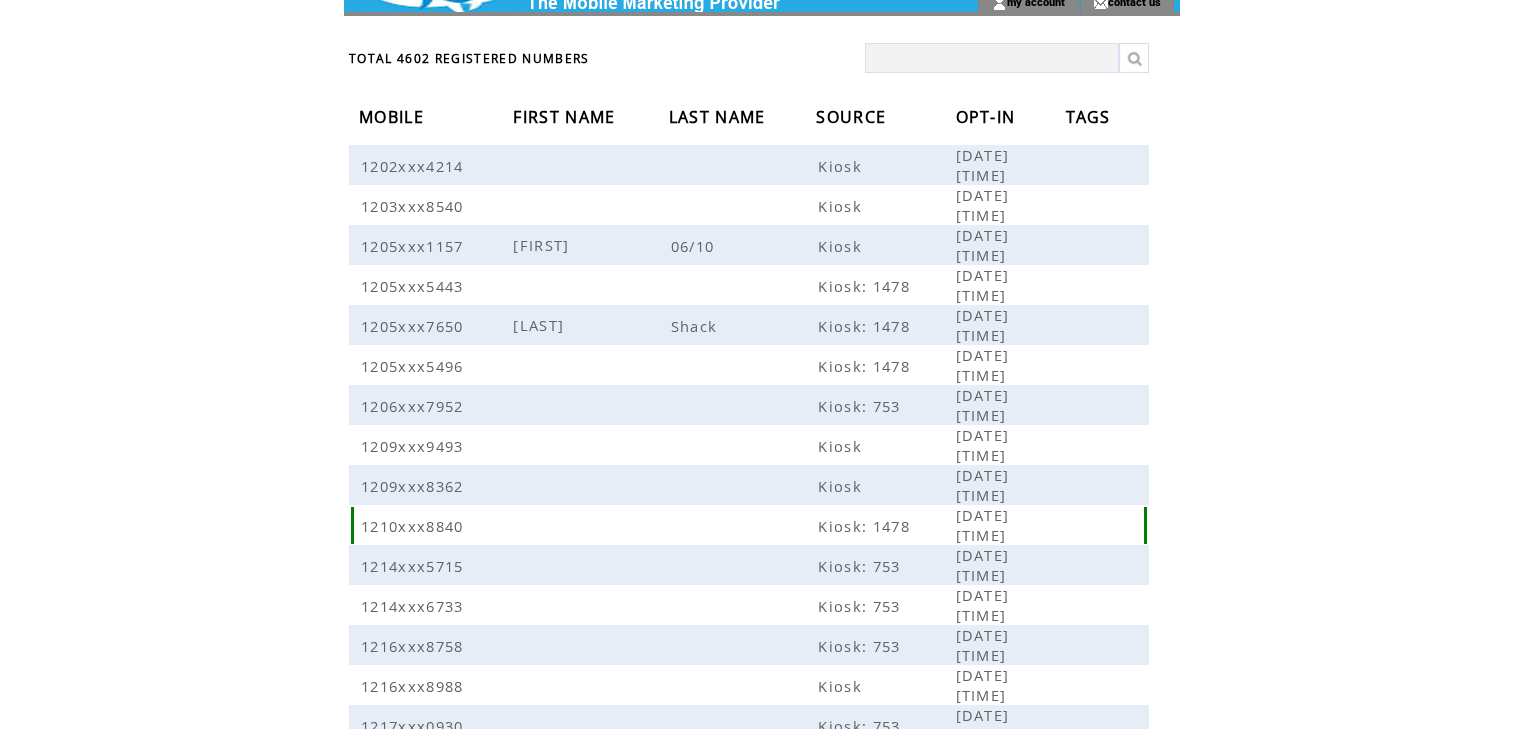 scroll, scrollTop: 0, scrollLeft: 0, axis: both 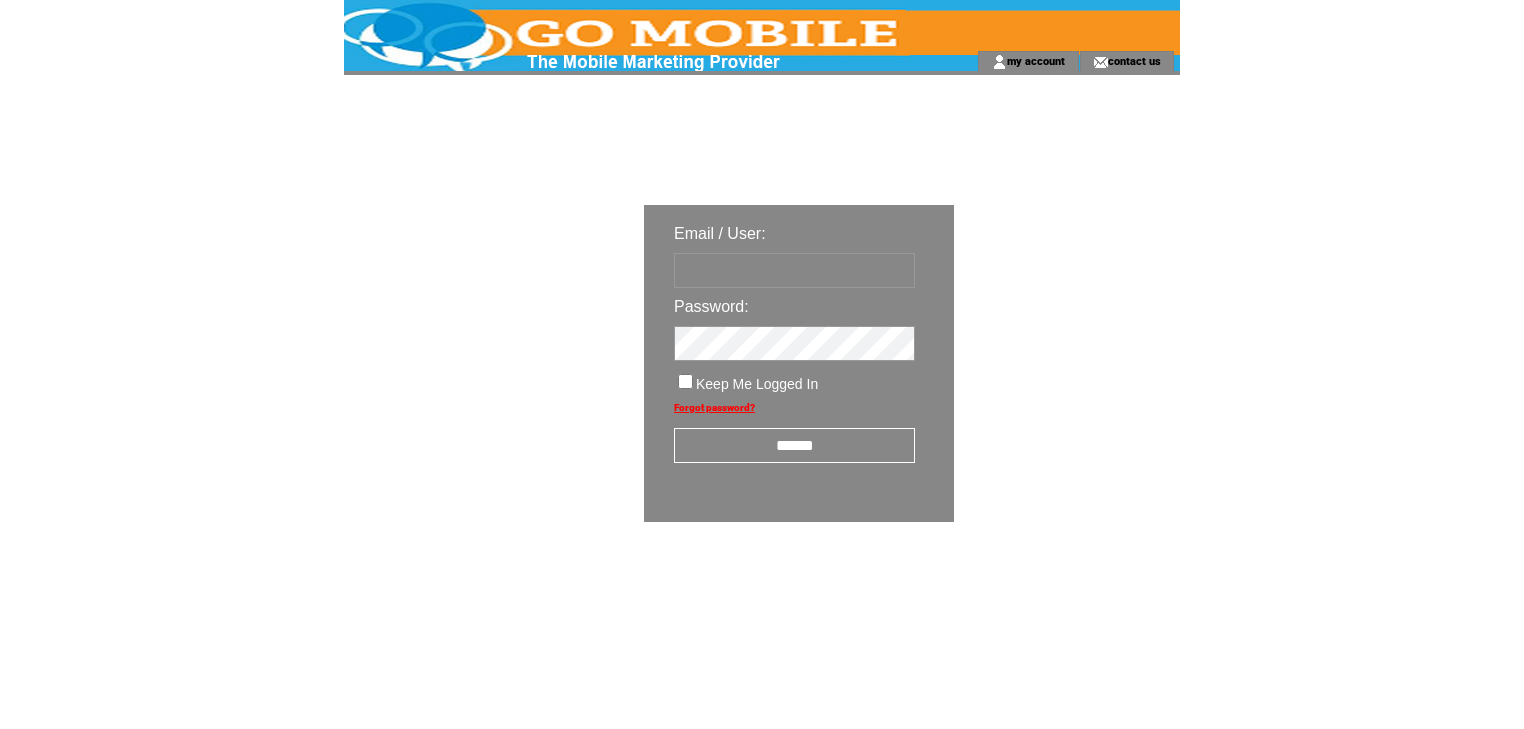 type on "********" 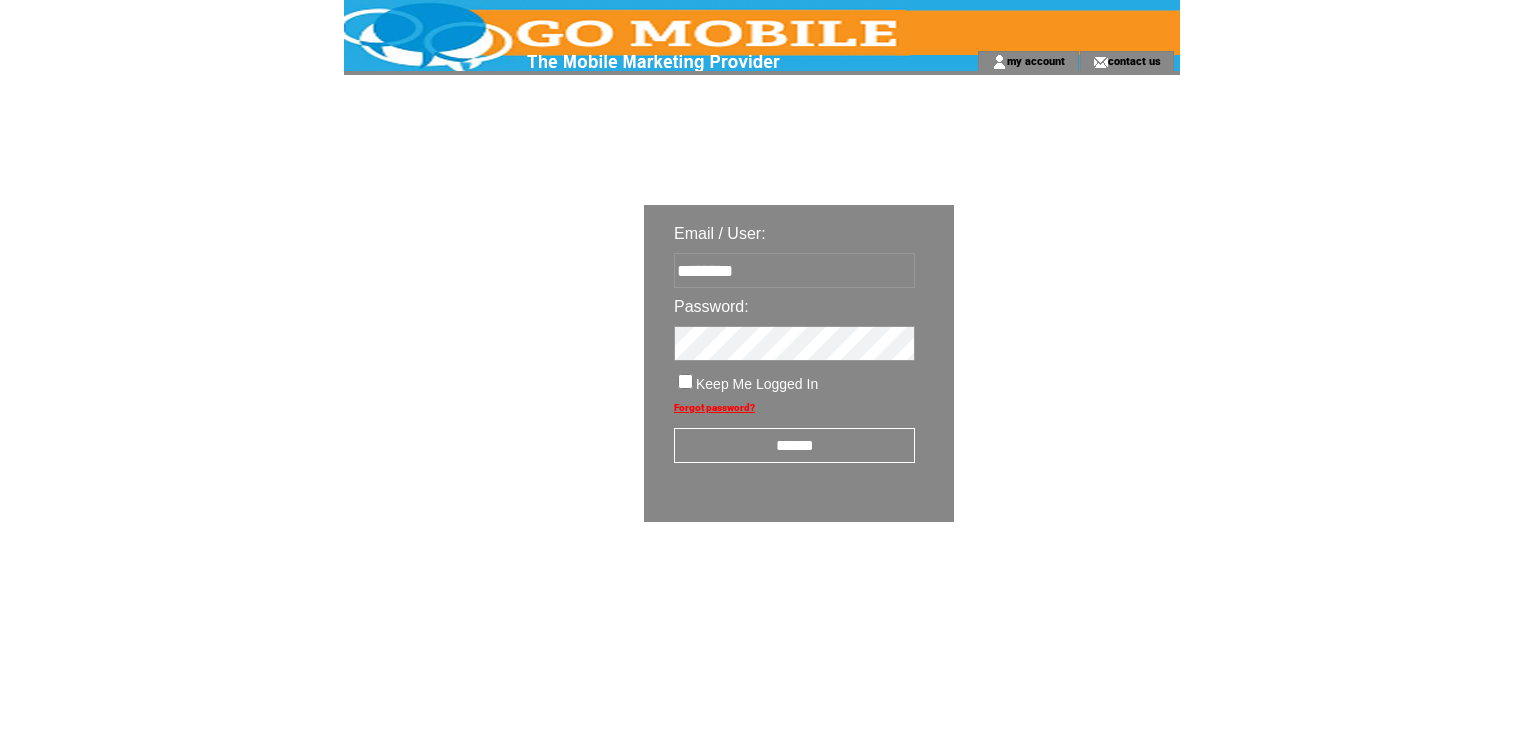 click on "******" at bounding box center (794, 445) 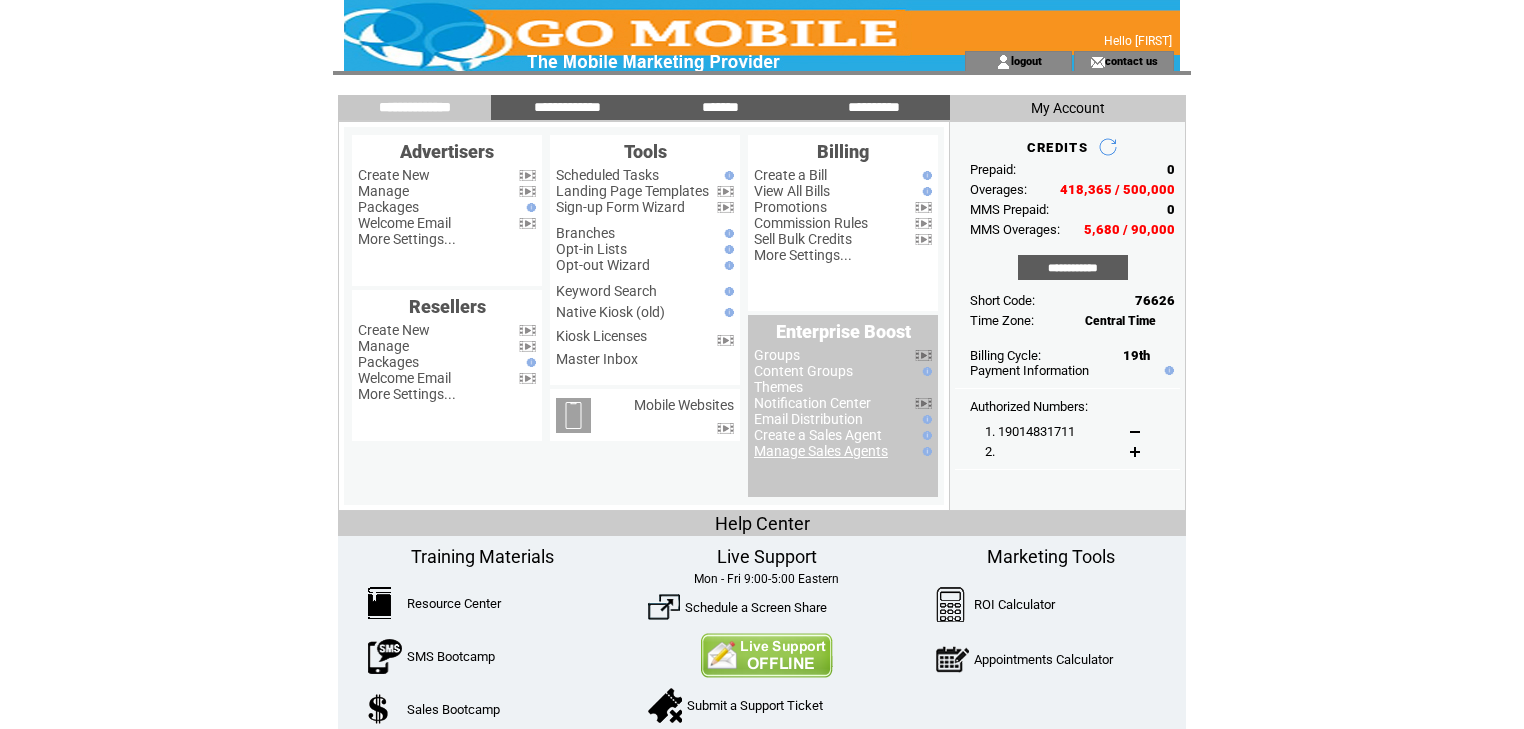 scroll, scrollTop: 0, scrollLeft: 0, axis: both 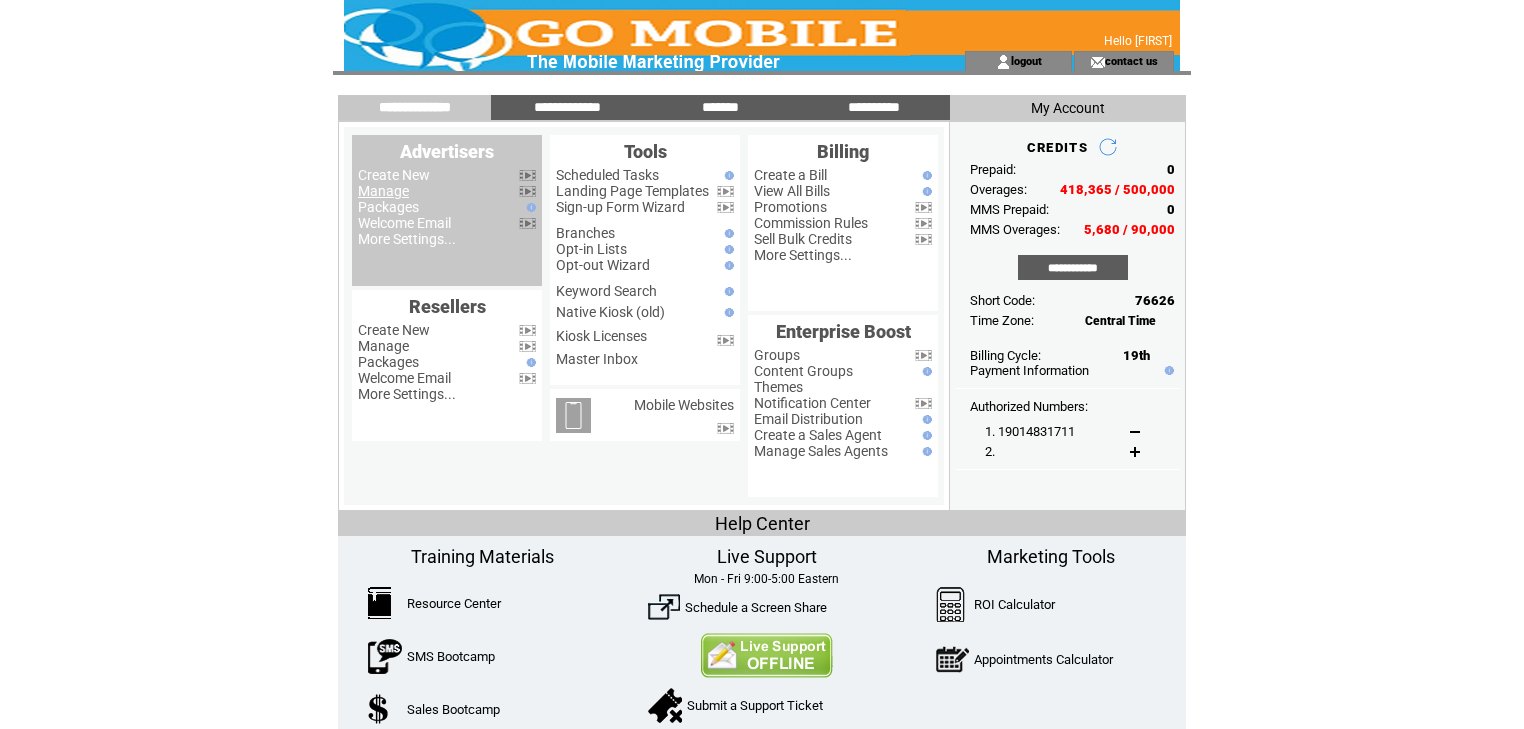 click on "Manage" at bounding box center [383, 191] 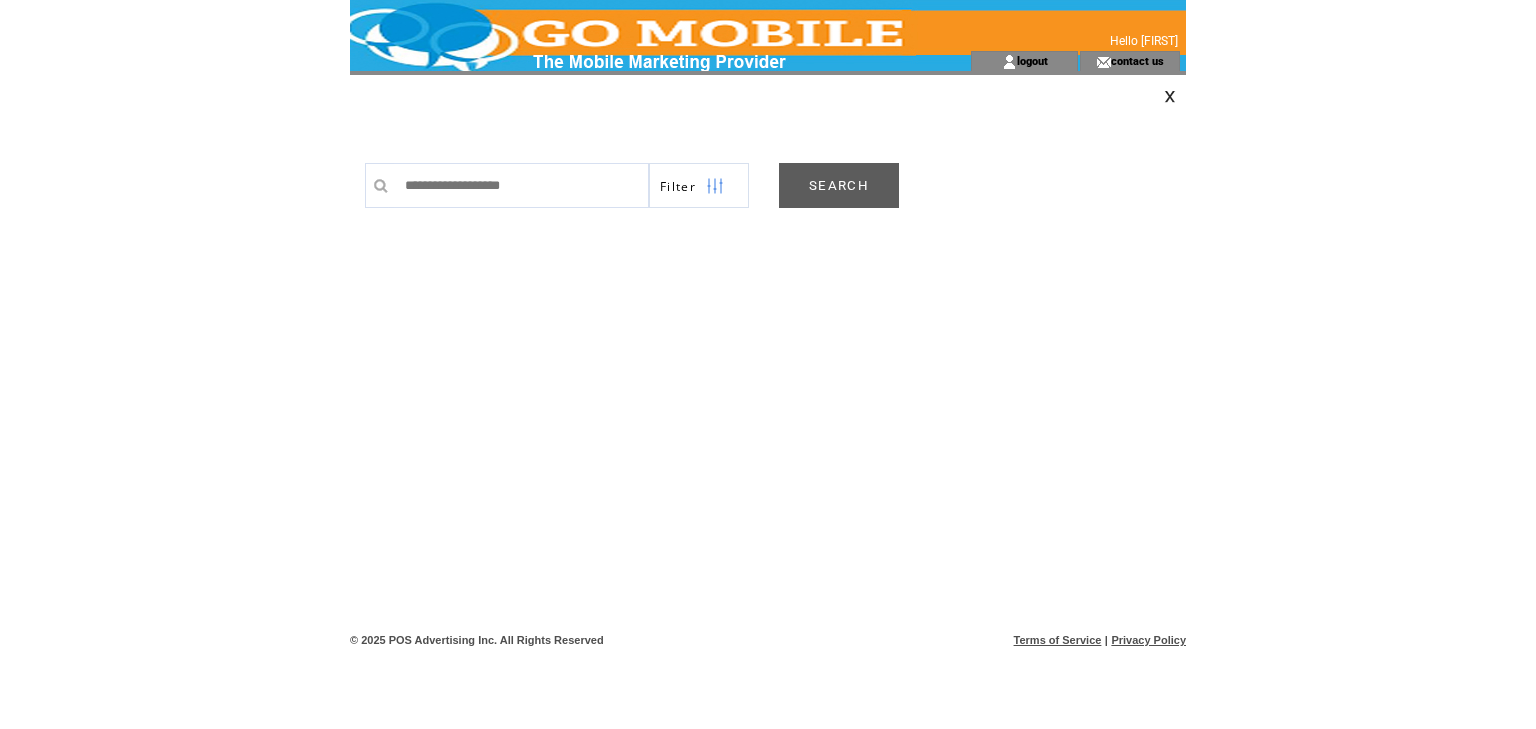 scroll, scrollTop: 0, scrollLeft: 0, axis: both 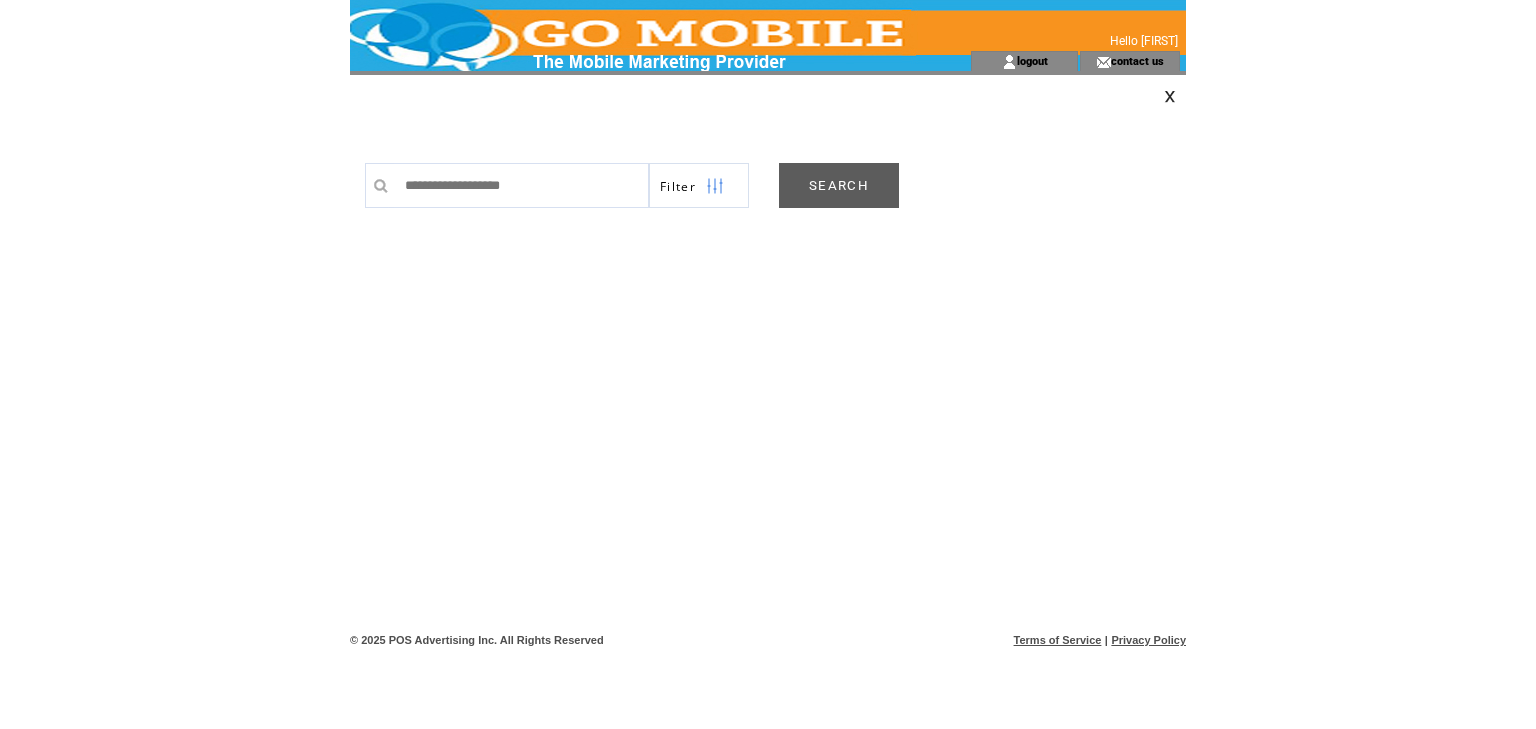 click on "SEARCH" at bounding box center [839, 185] 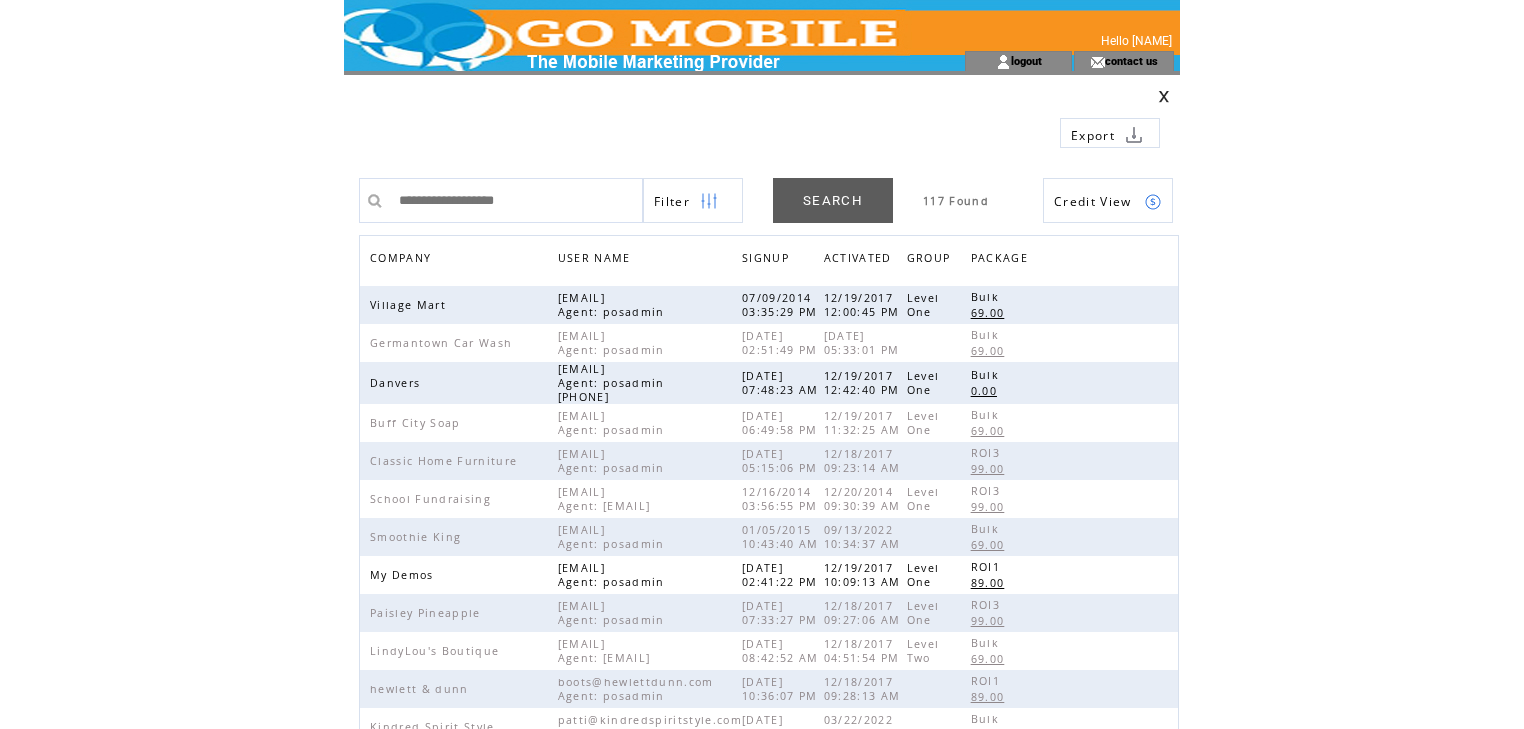 scroll, scrollTop: 0, scrollLeft: 0, axis: both 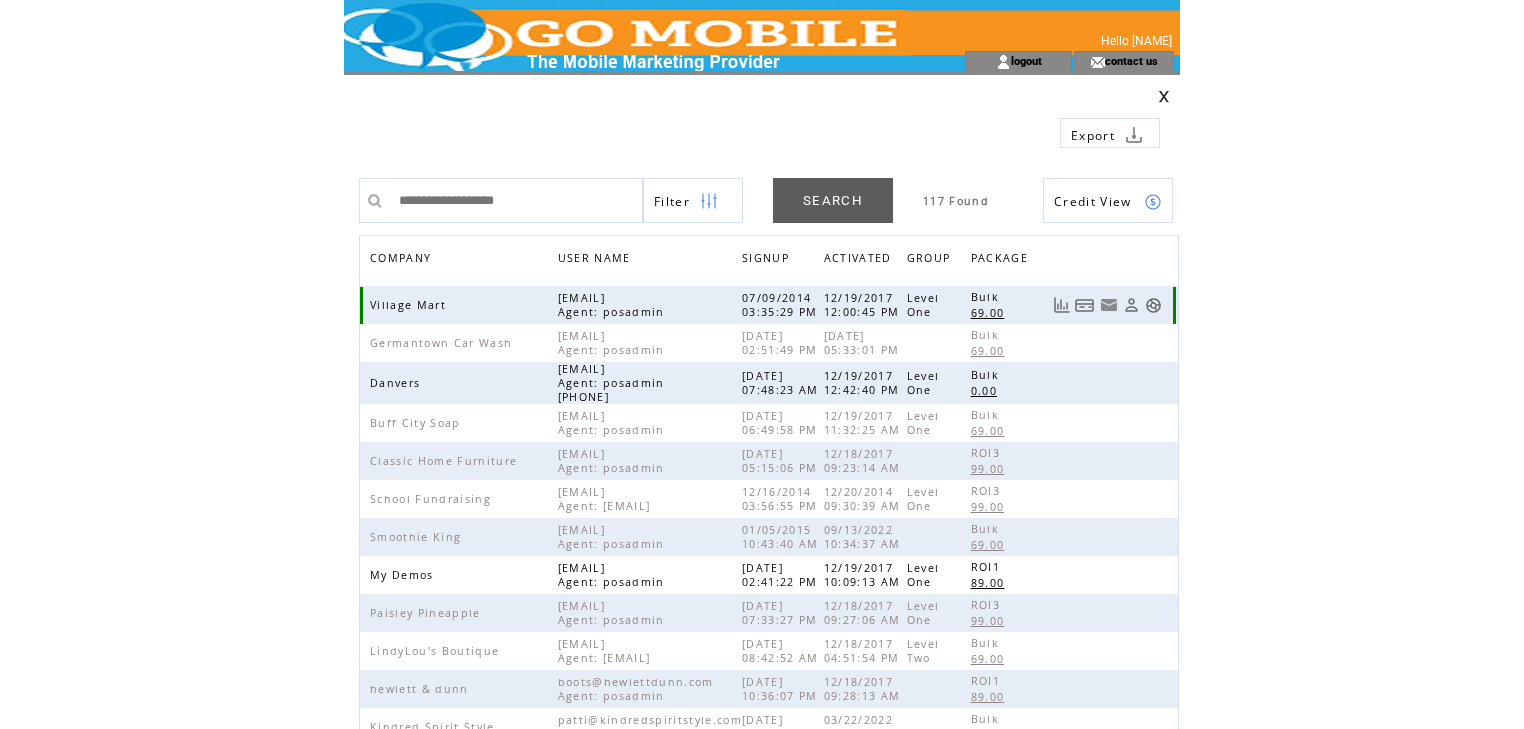 click at bounding box center [1153, 305] 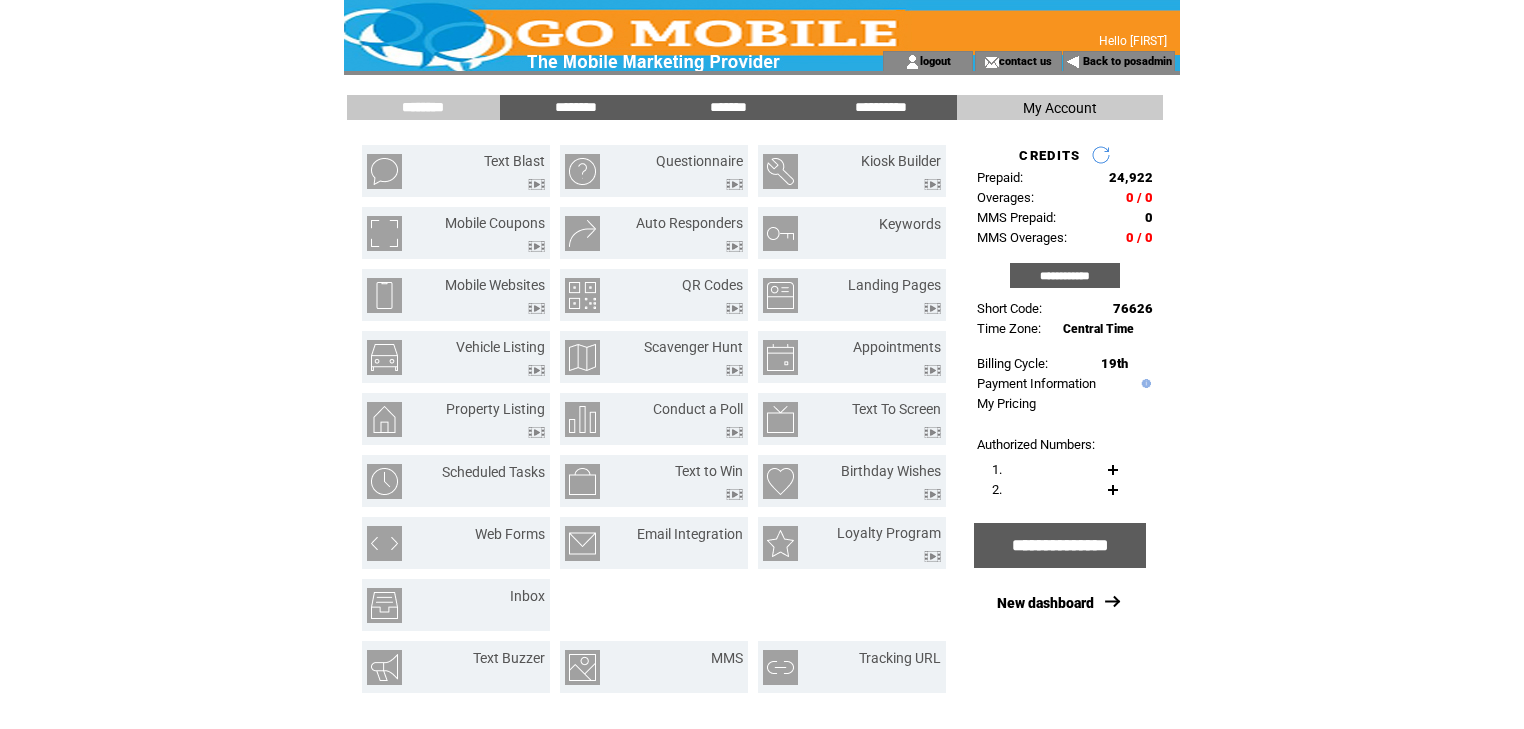 scroll, scrollTop: 0, scrollLeft: 0, axis: both 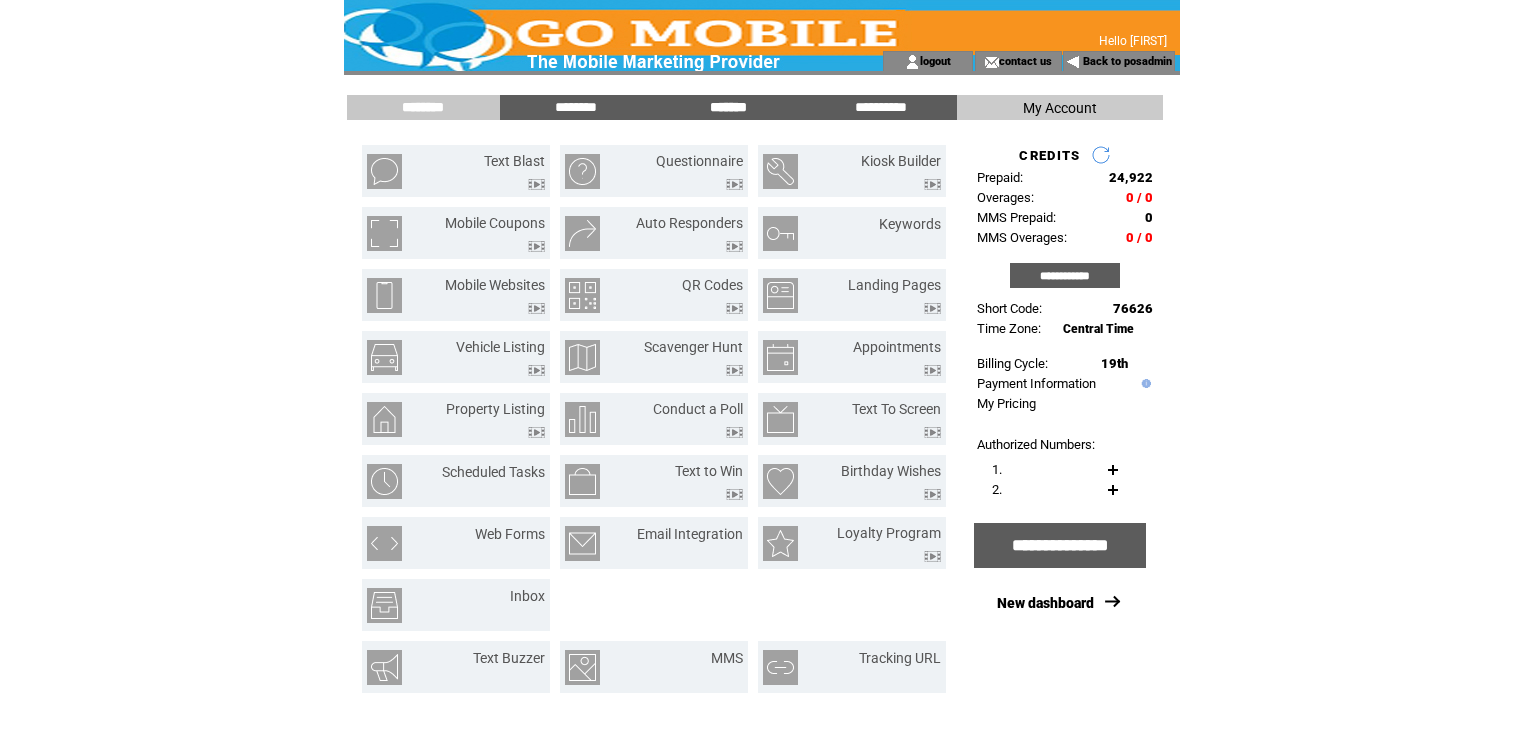 click on "*******" at bounding box center [728, 107] 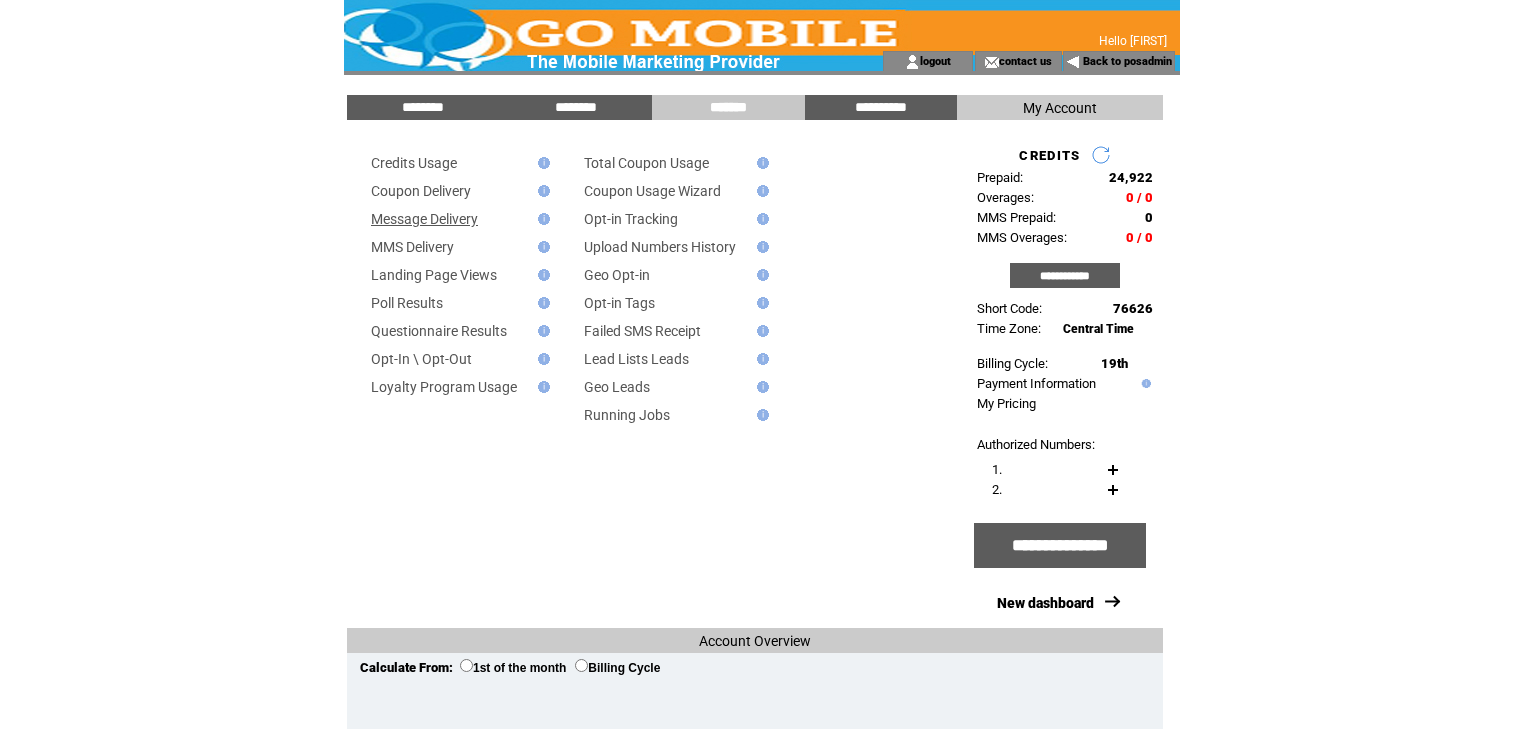 click on "Message Delivery" at bounding box center (424, 219) 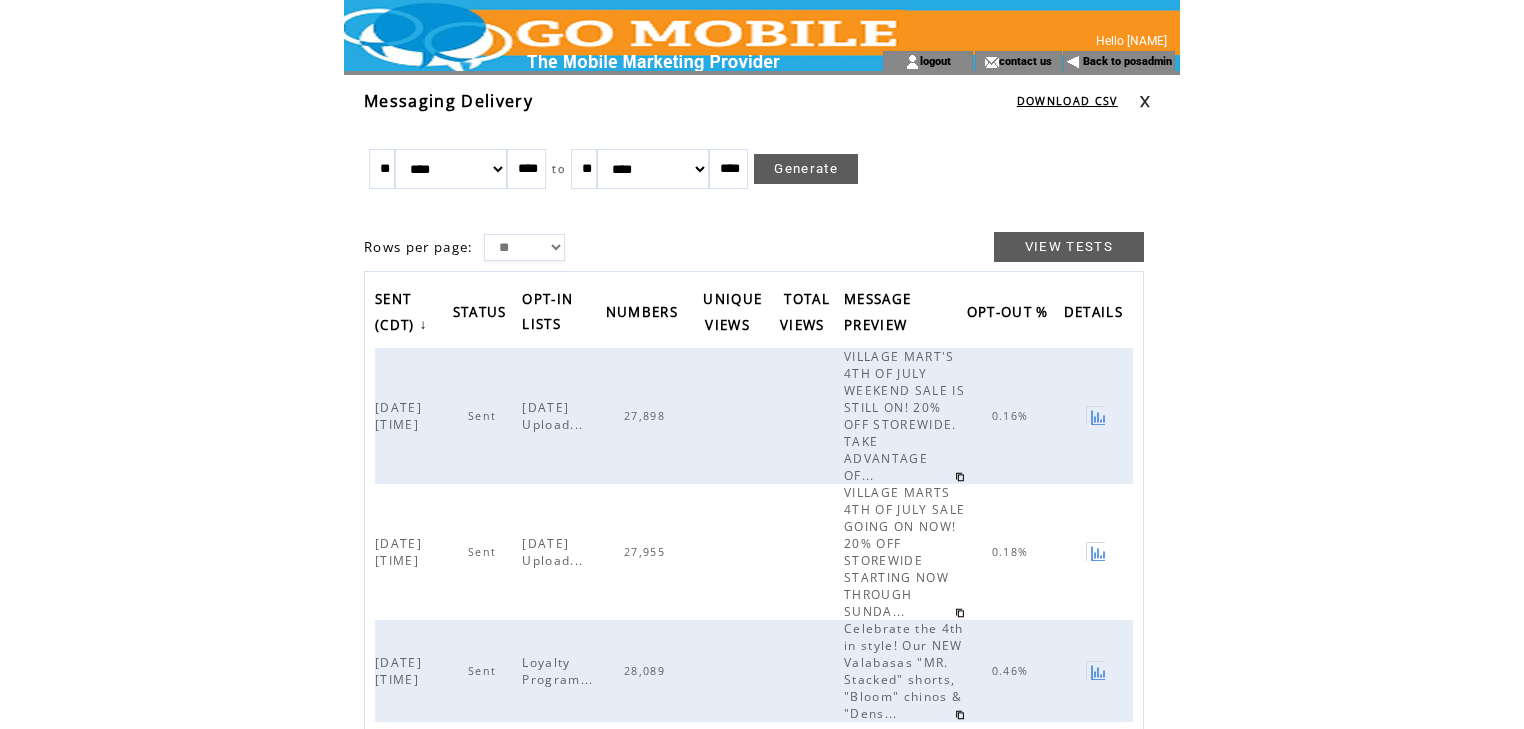 scroll, scrollTop: 0, scrollLeft: 0, axis: both 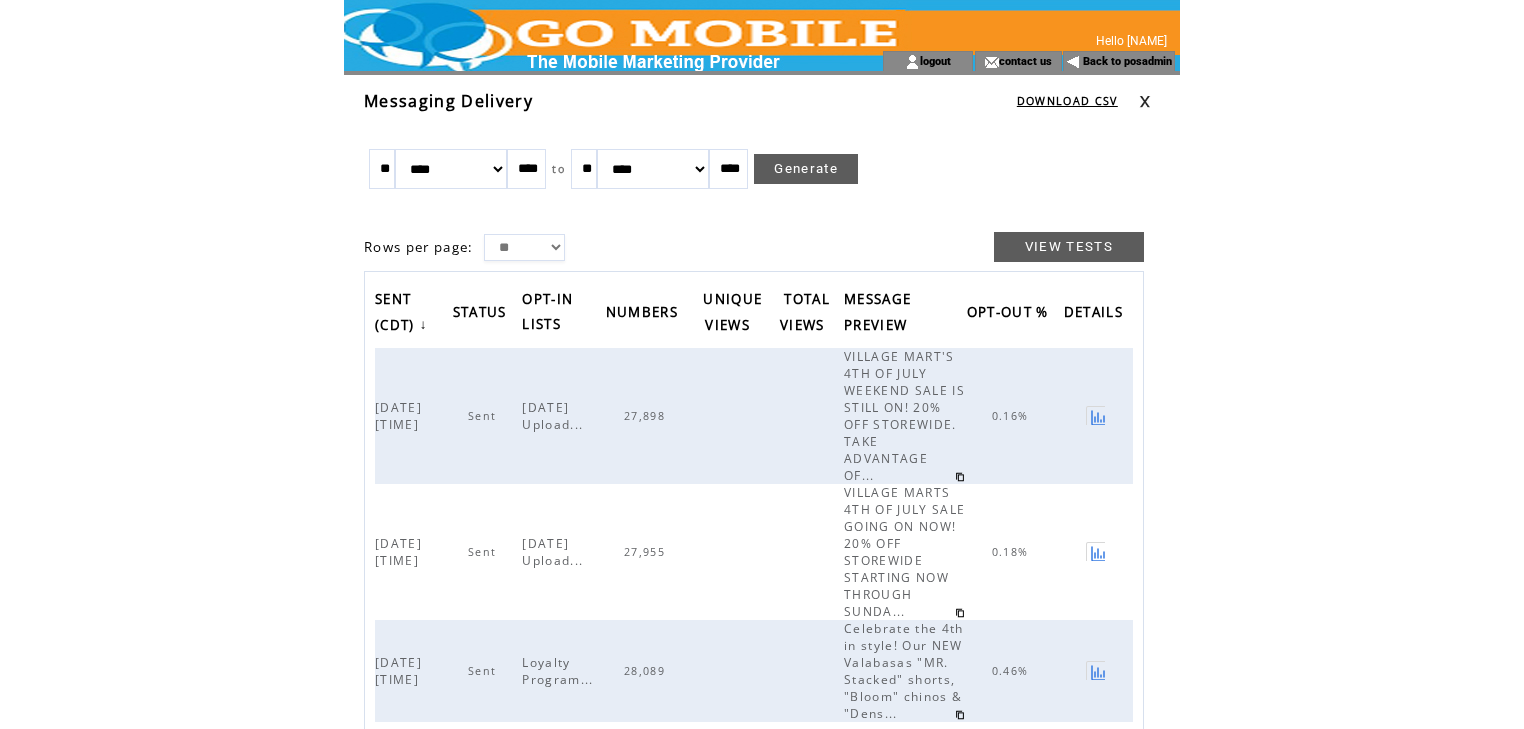 click at bounding box center [1145, 101] 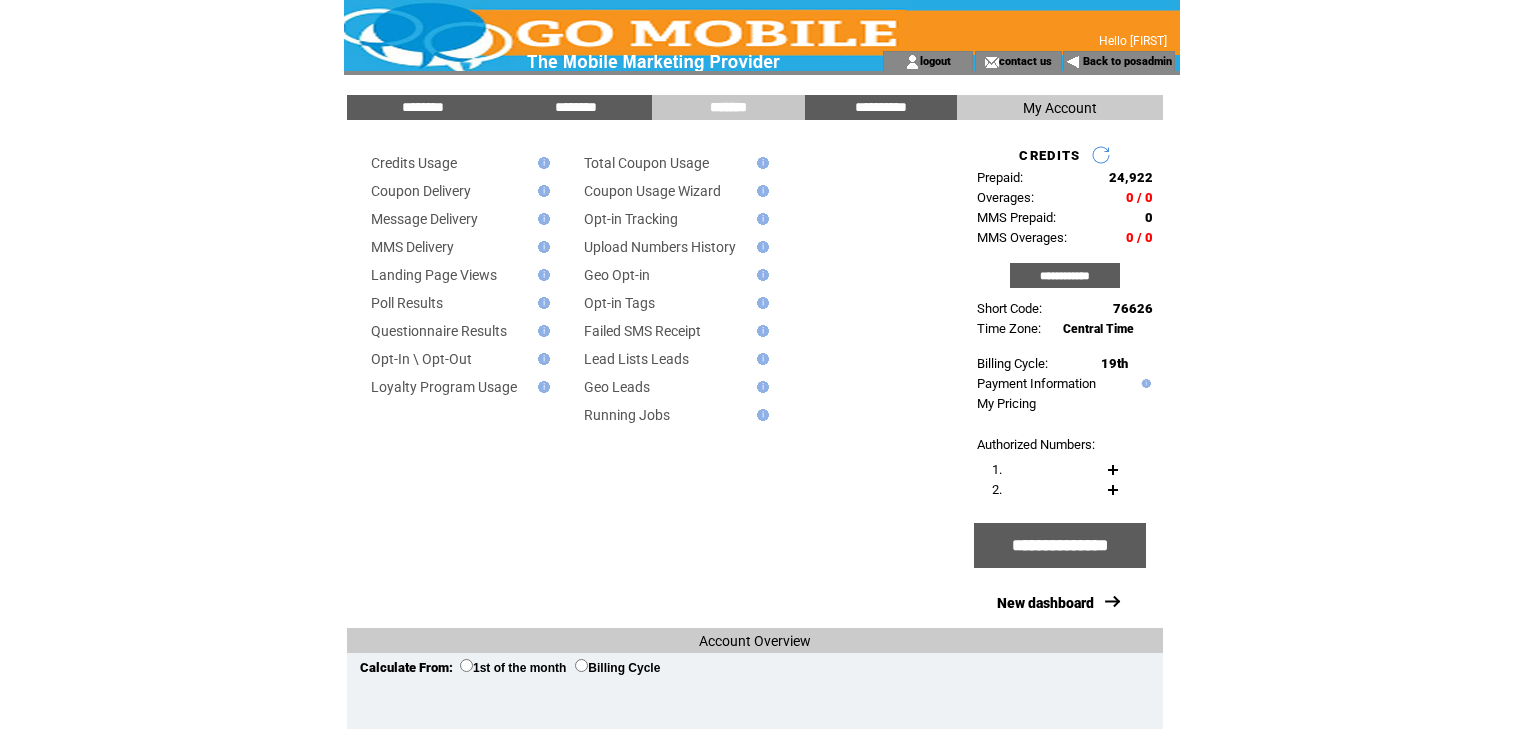 scroll, scrollTop: 0, scrollLeft: 0, axis: both 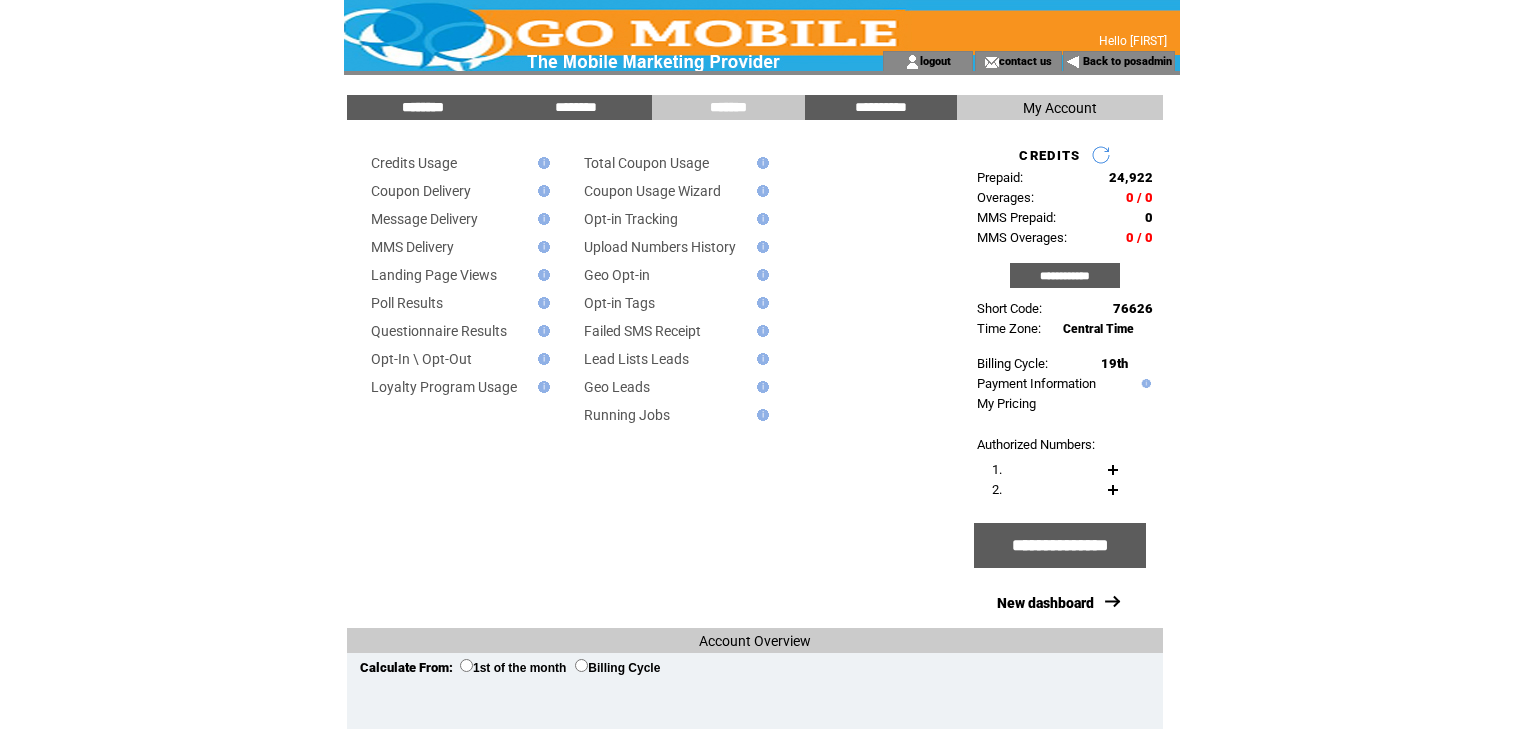click on "********" at bounding box center (423, 107) 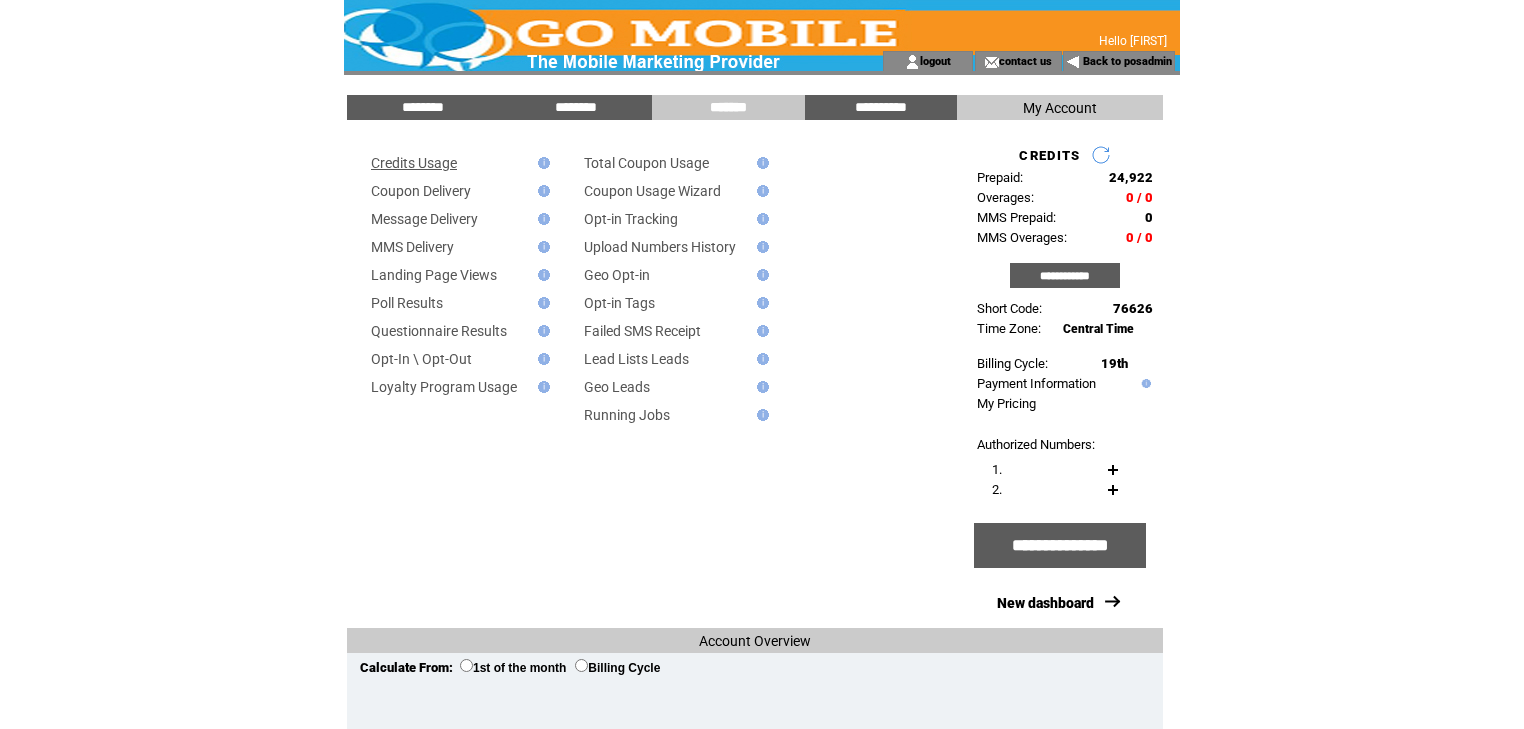 click on "Credits Usage" at bounding box center (414, 163) 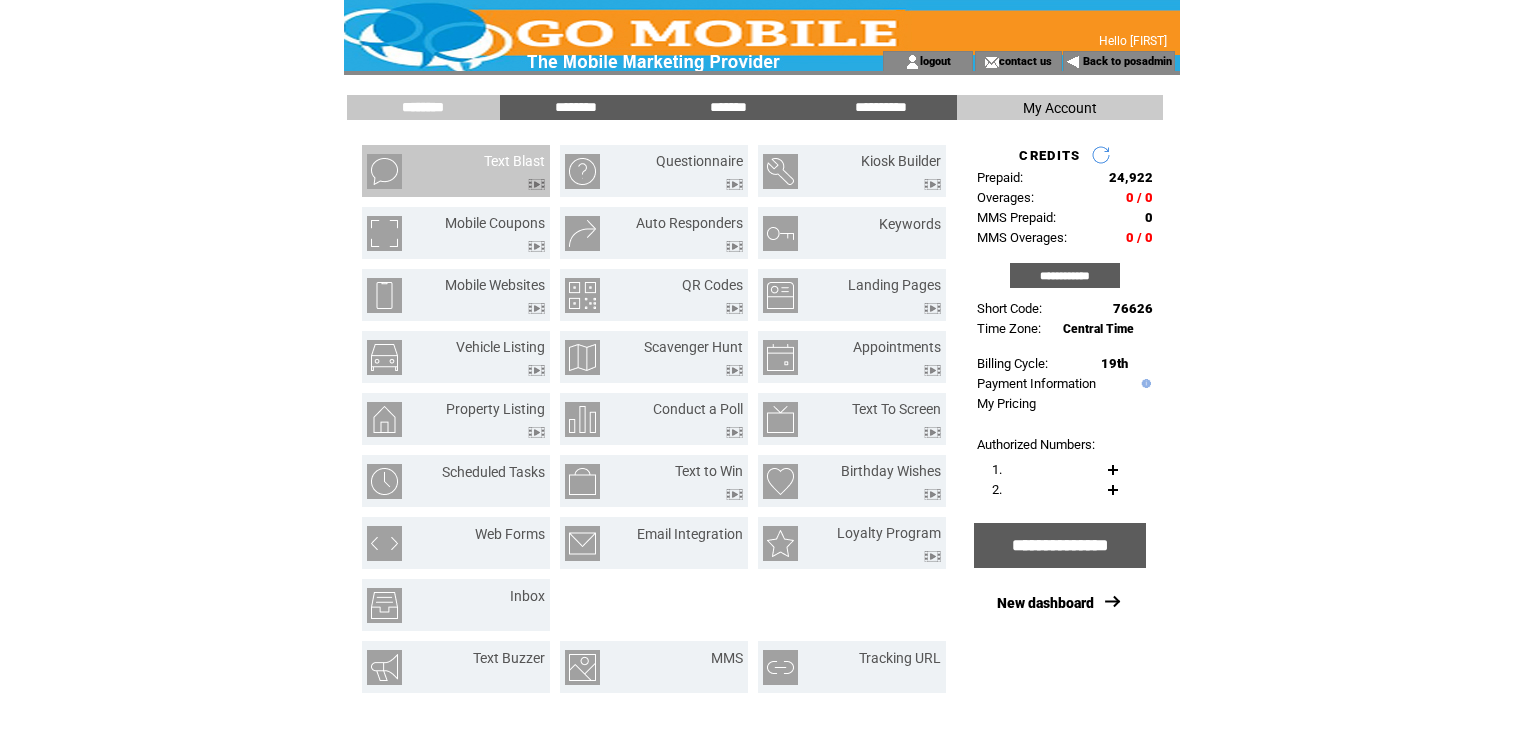 scroll, scrollTop: 0, scrollLeft: 0, axis: both 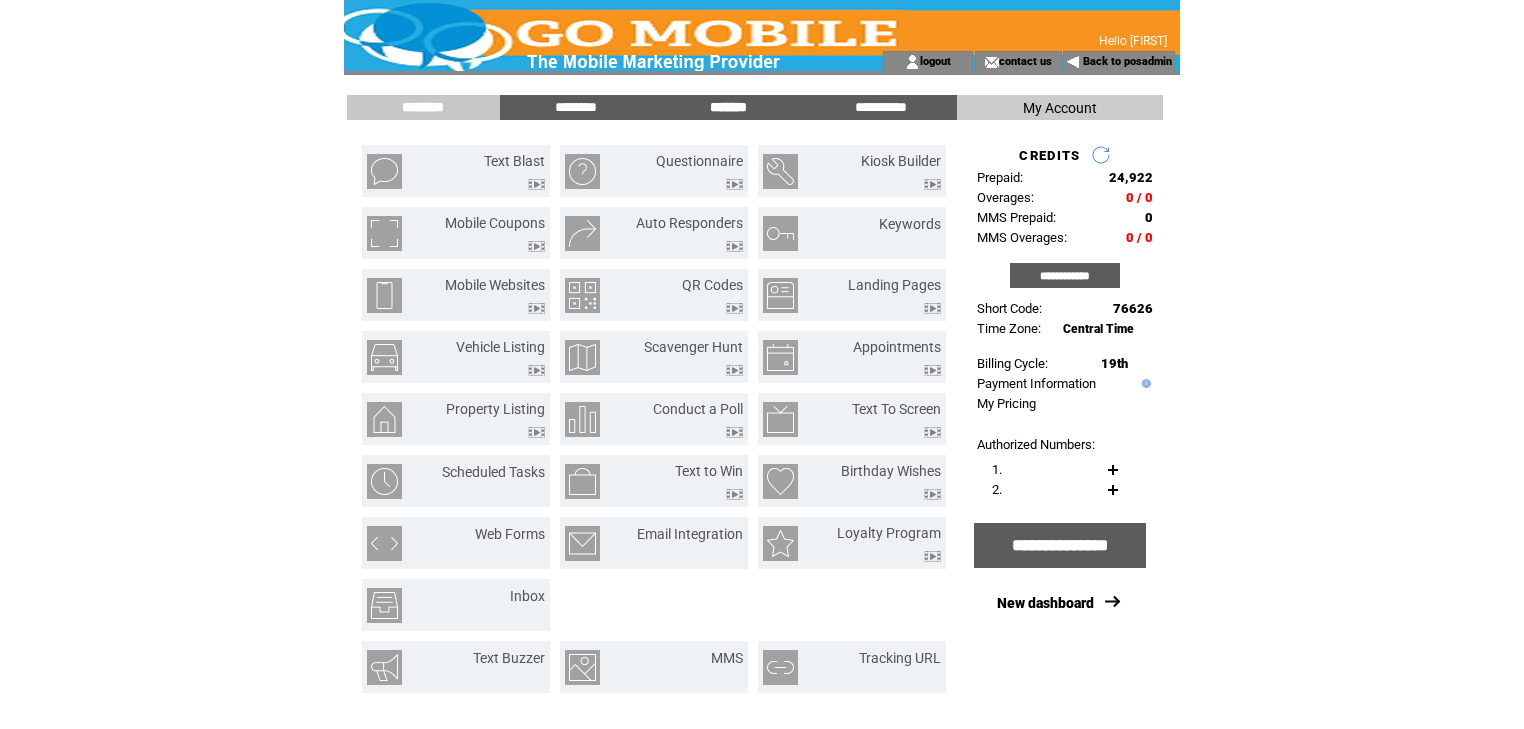 click on "*******" at bounding box center [728, 107] 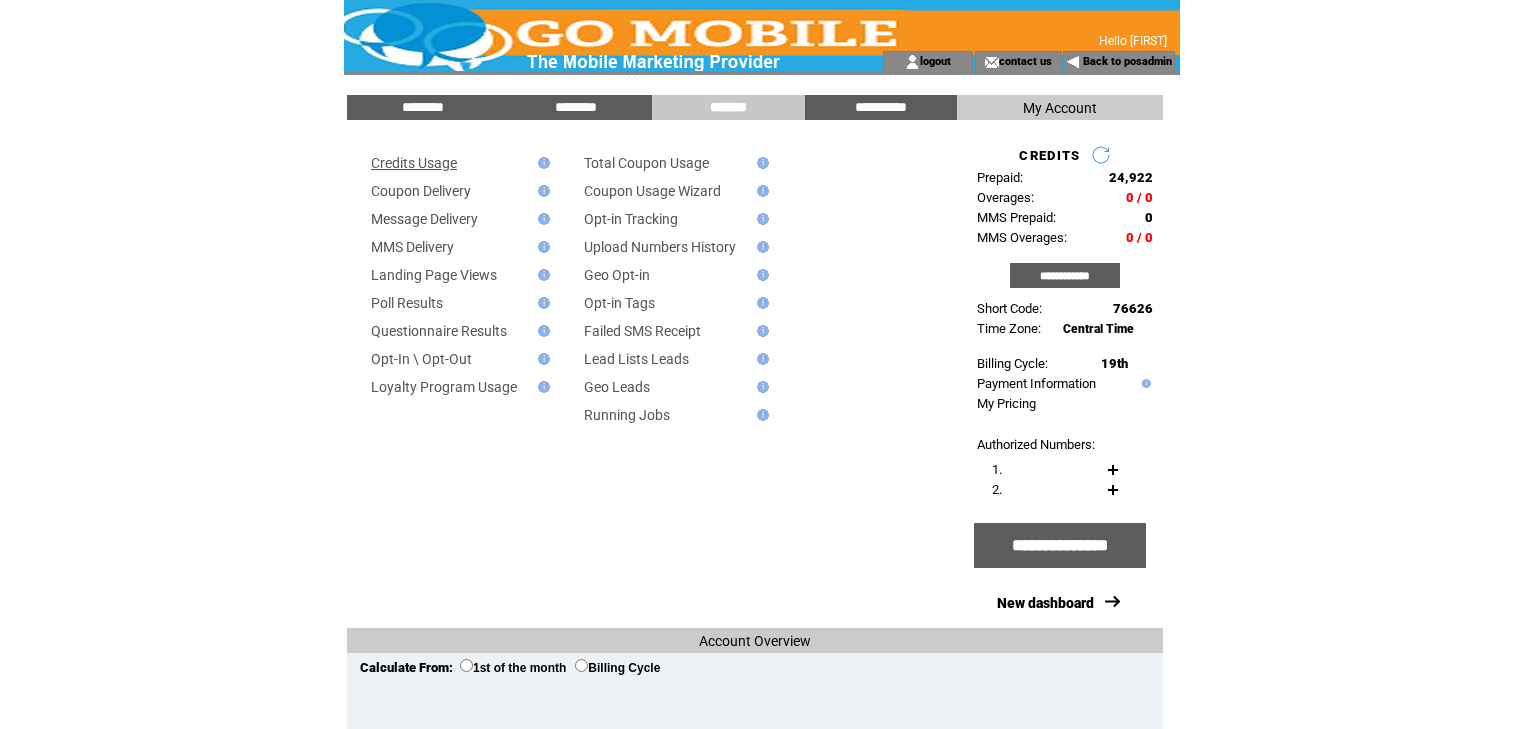 click on "Credits Usage" at bounding box center (414, 163) 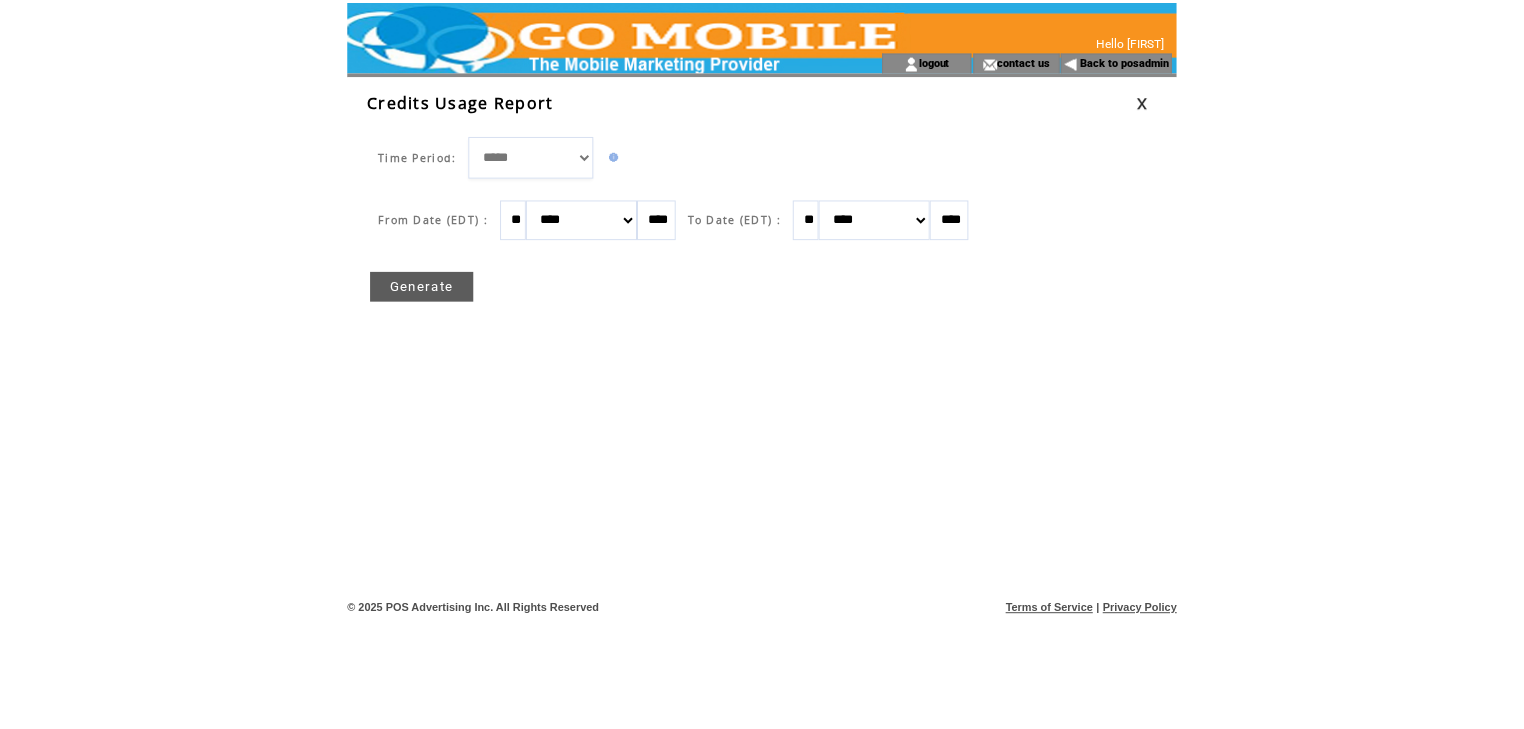 scroll, scrollTop: 0, scrollLeft: 0, axis: both 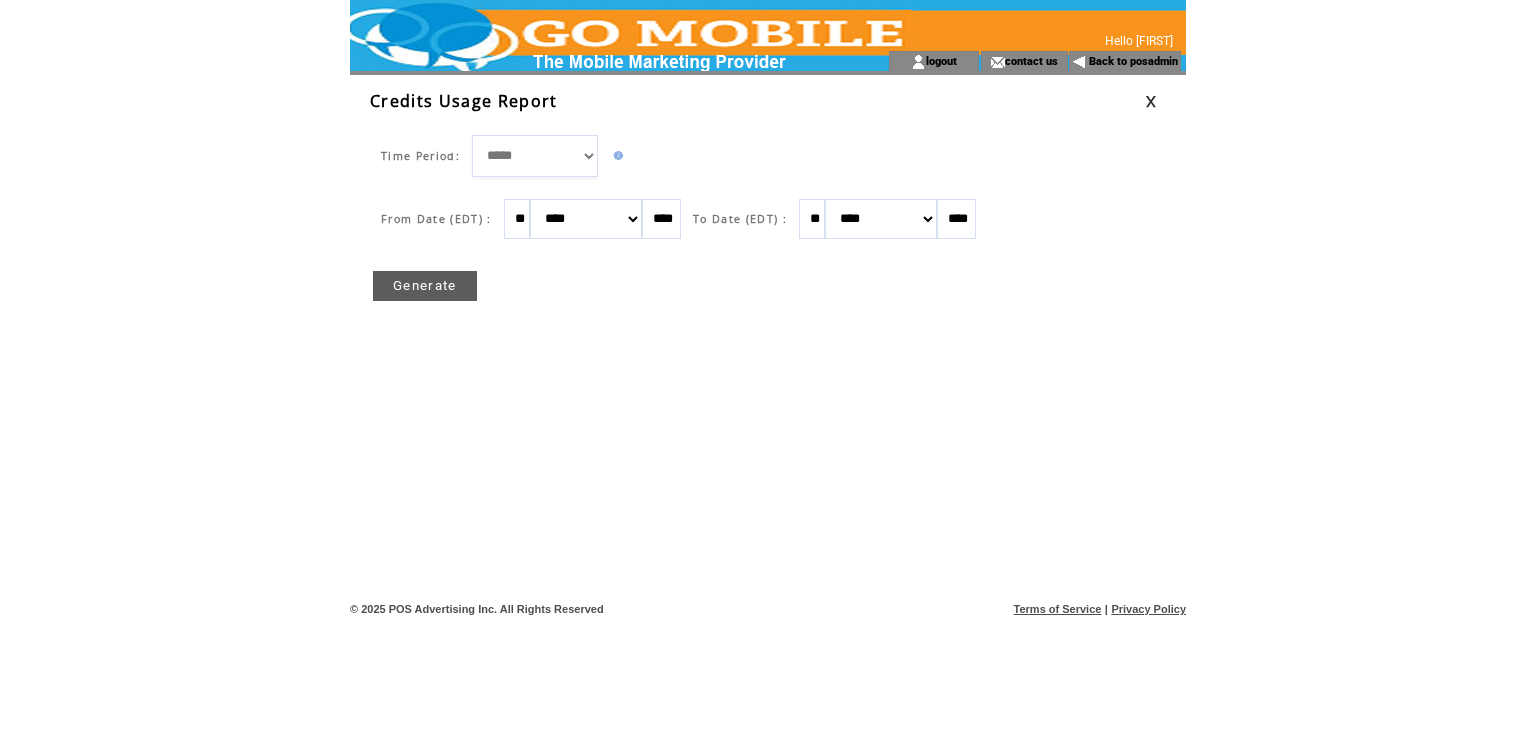 drag, startPoint x: 532, startPoint y: 209, endPoint x: 513, endPoint y: 212, distance: 19.235384 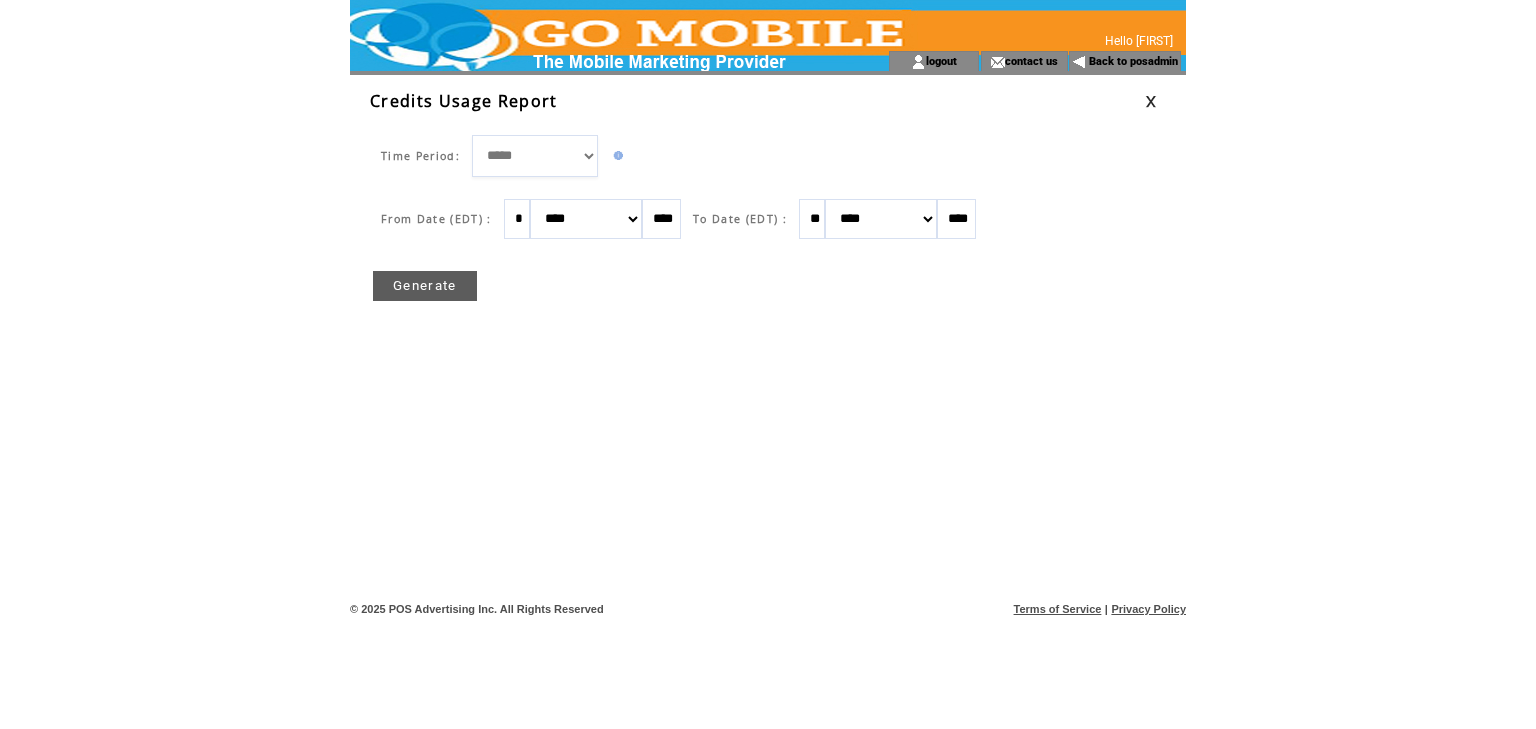 type on "*" 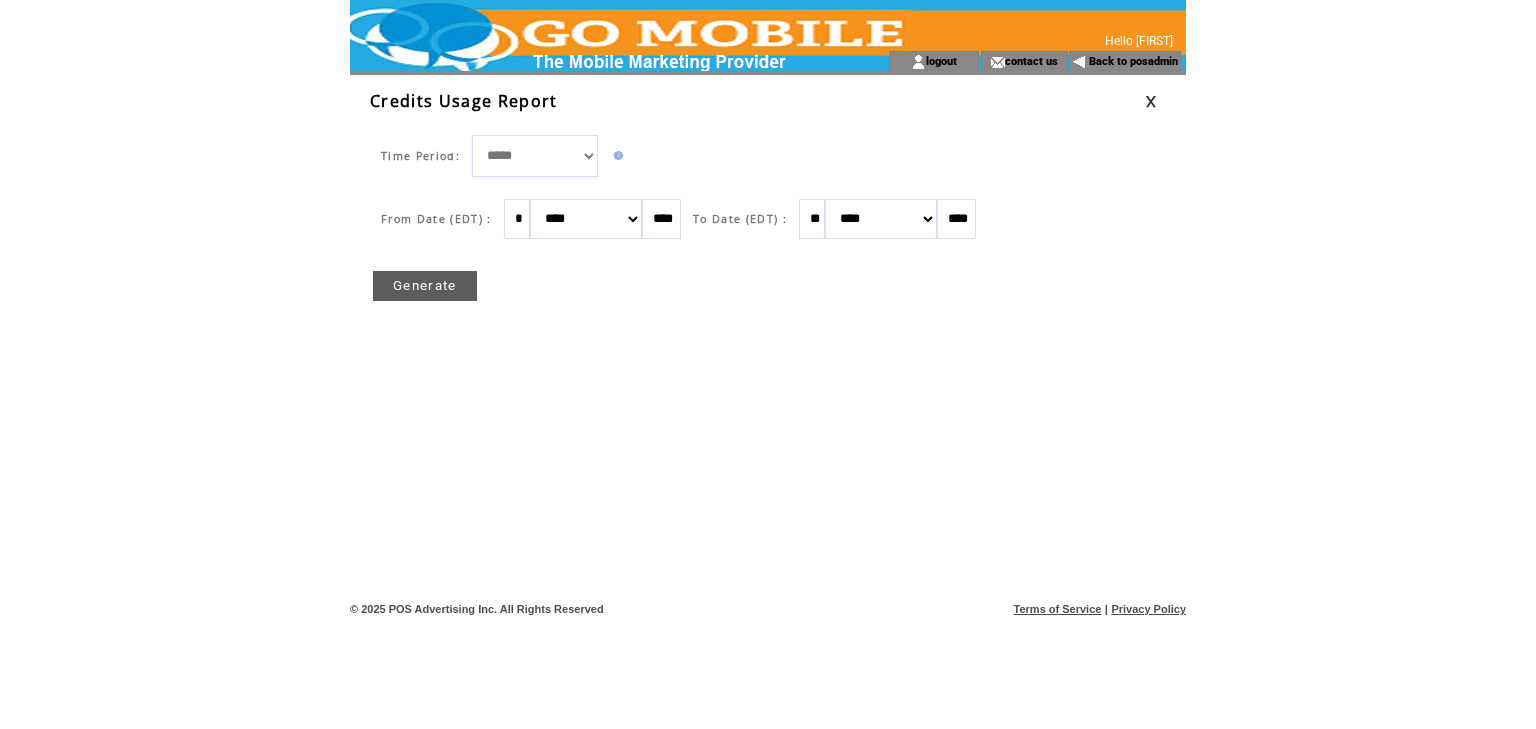 click on "******* 		 ******** 		 ***** 		 ***** 		 *** 		 **** 		 **** 		 ****** 		 ********* 		 ******* 		 ******** 		 ********" at bounding box center [586, 219] 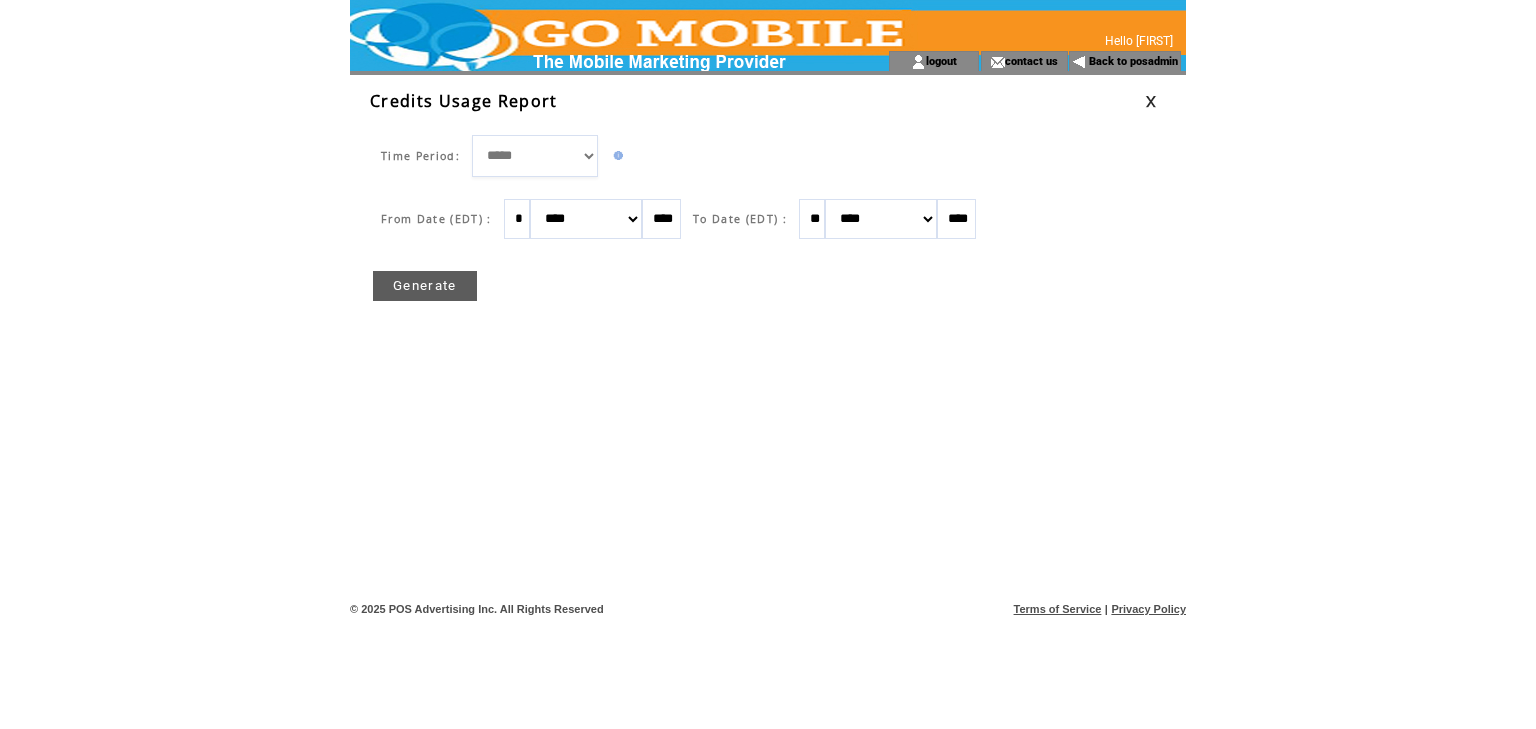 select on "*" 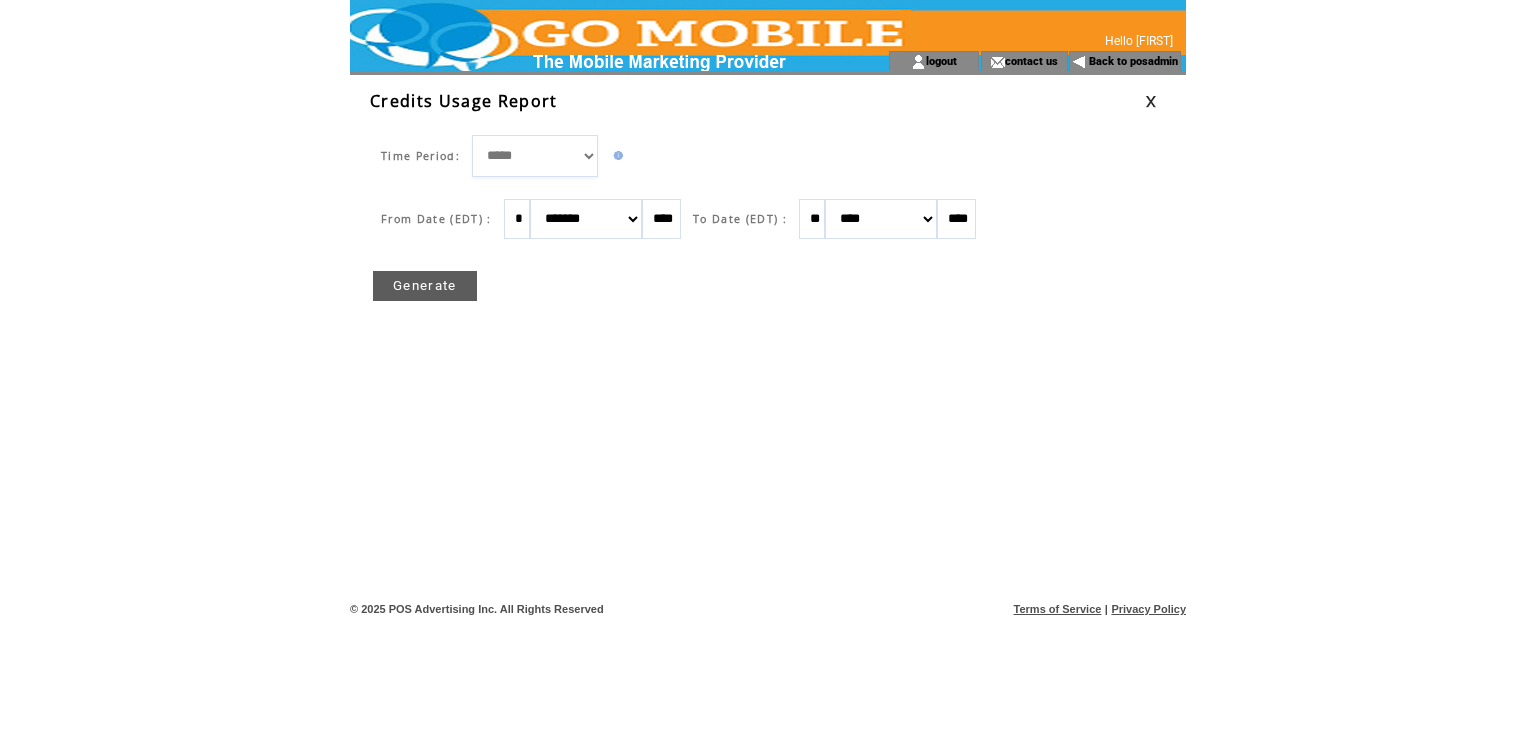 click on "Generate" at bounding box center (425, 286) 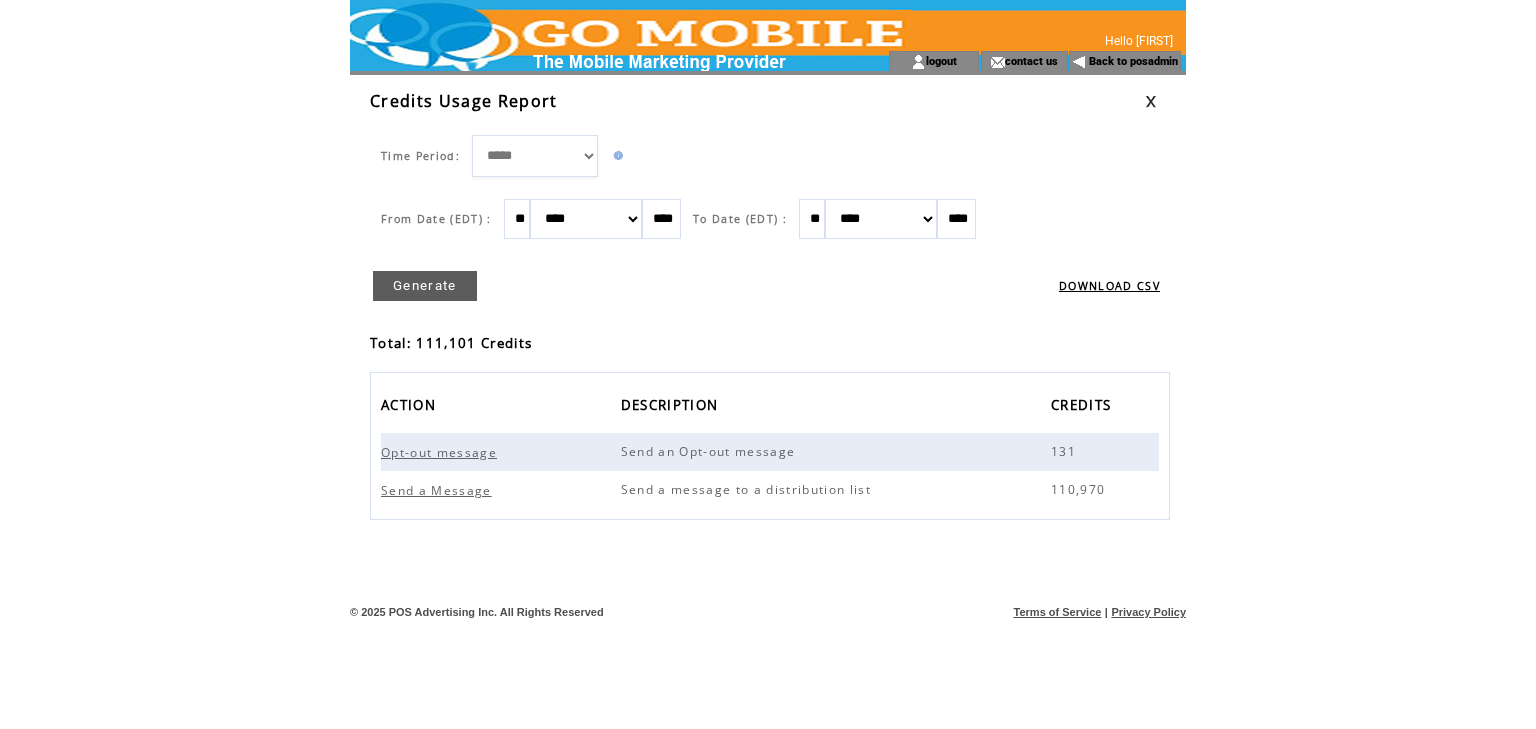 scroll, scrollTop: 0, scrollLeft: 0, axis: both 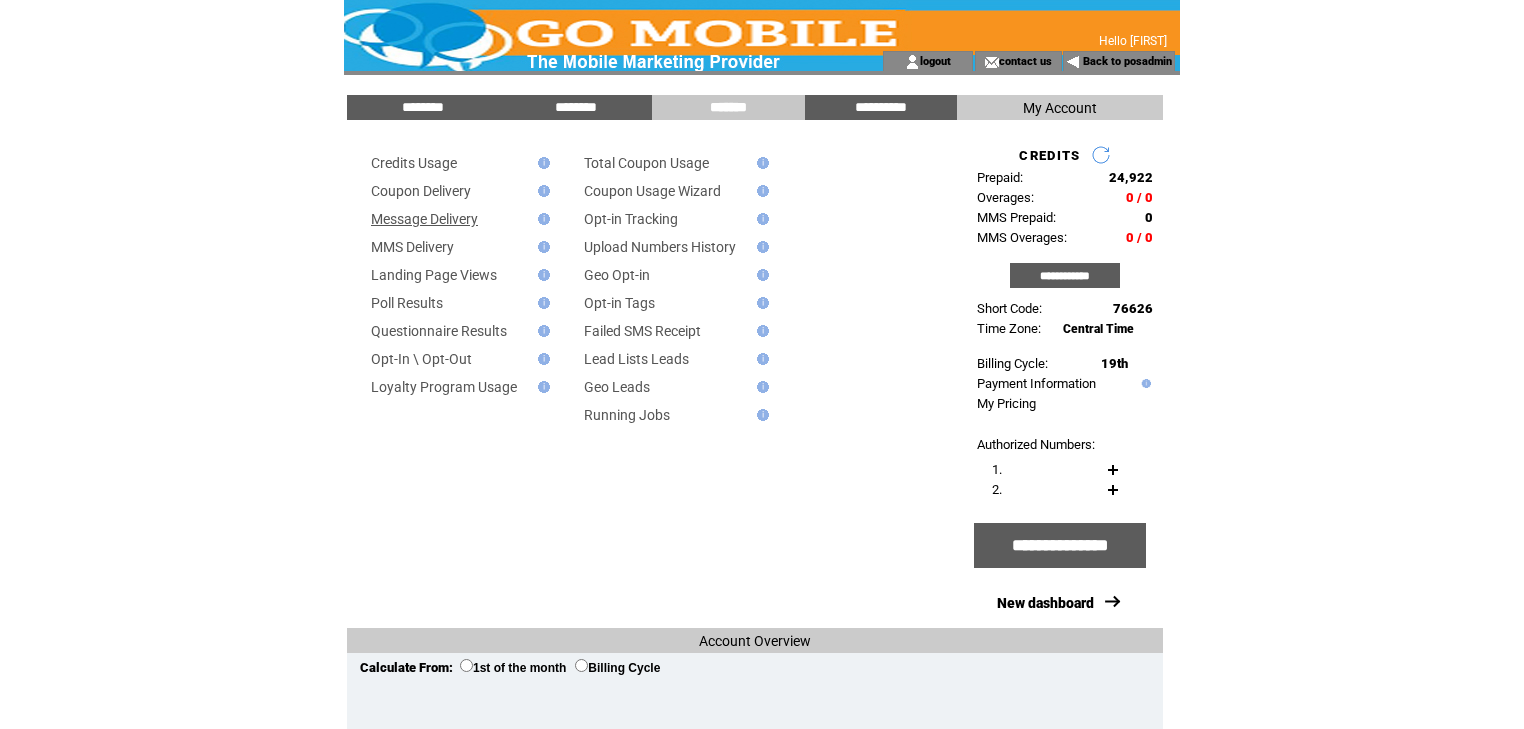 click on "Message Delivery" at bounding box center (424, 219) 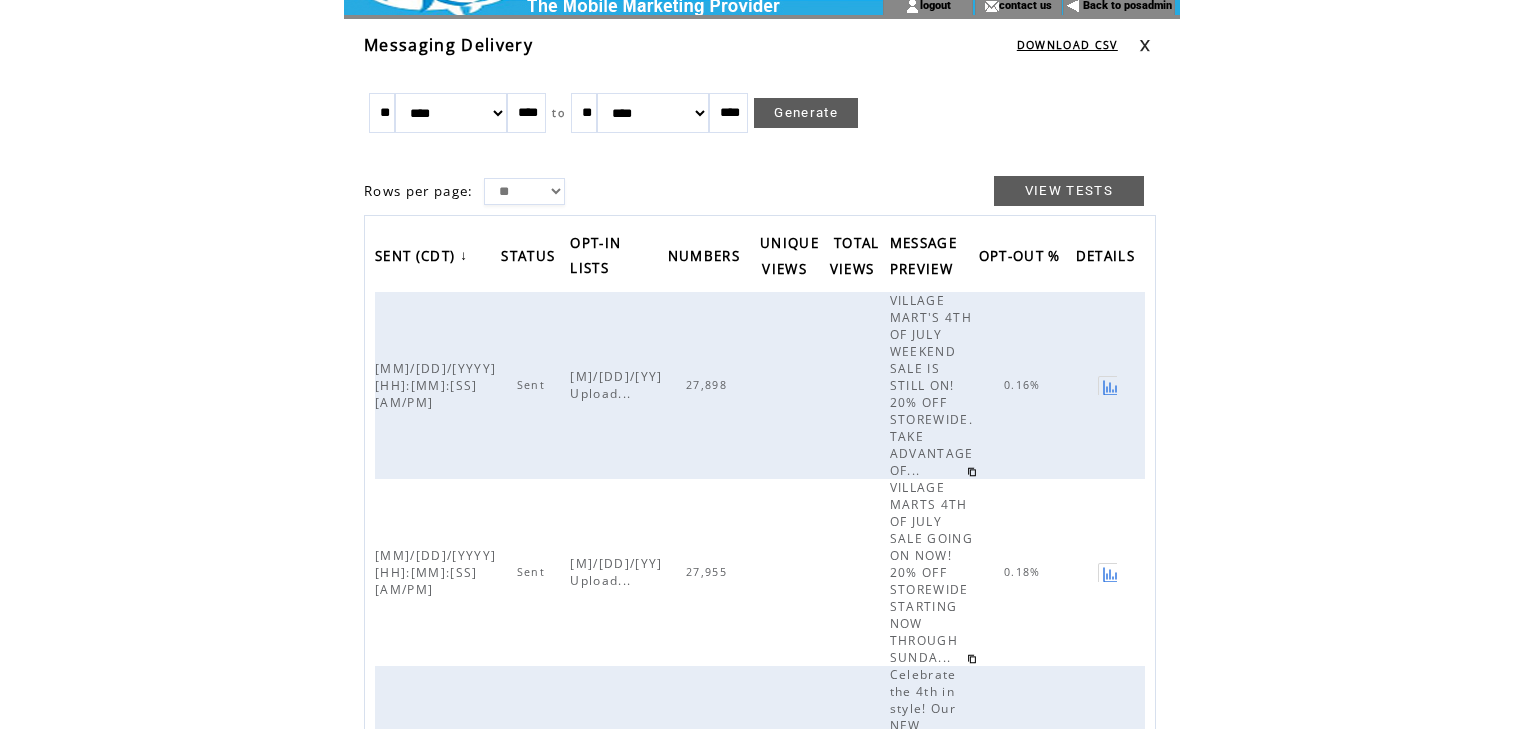 scroll, scrollTop: 80, scrollLeft: 0, axis: vertical 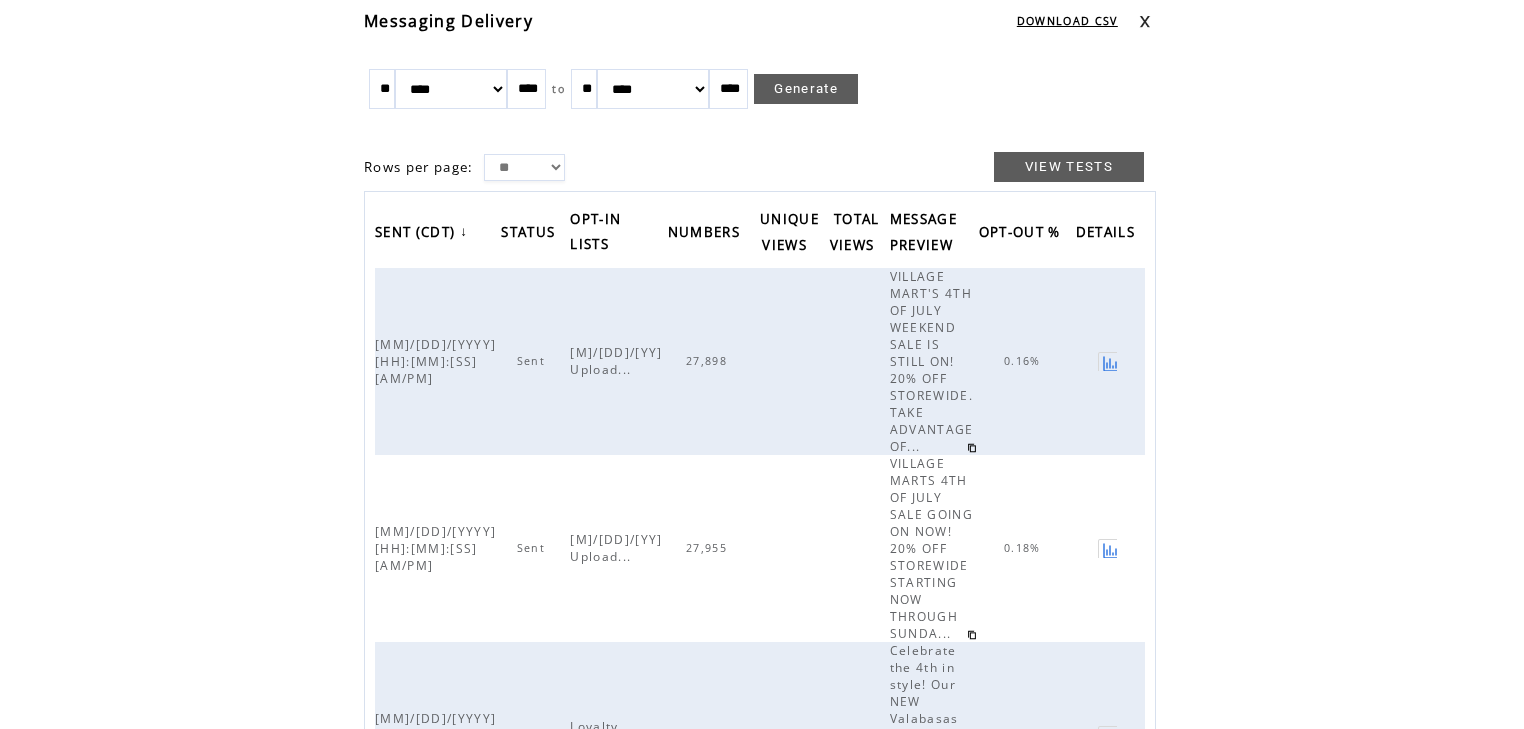 click at bounding box center [1145, 21] 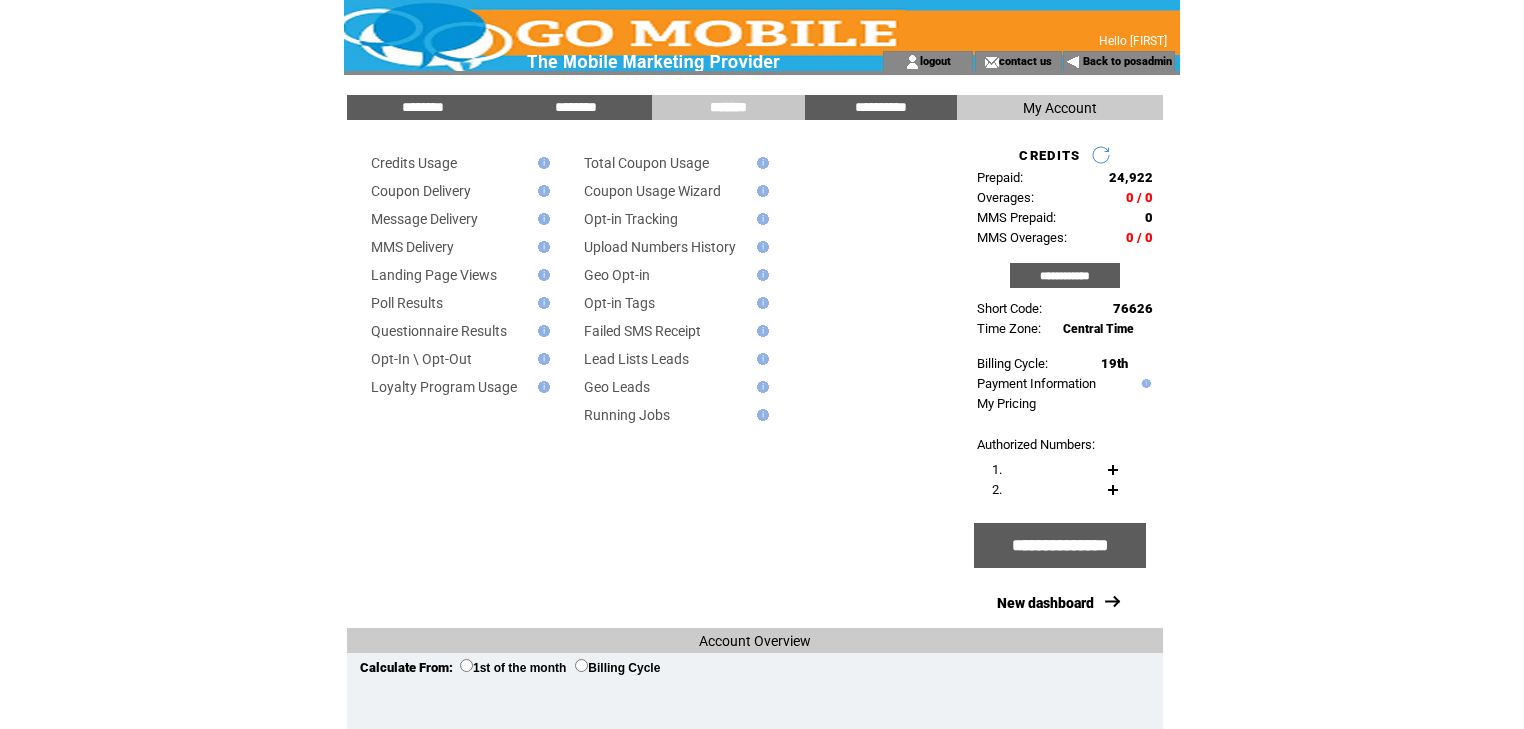 scroll, scrollTop: 0, scrollLeft: 0, axis: both 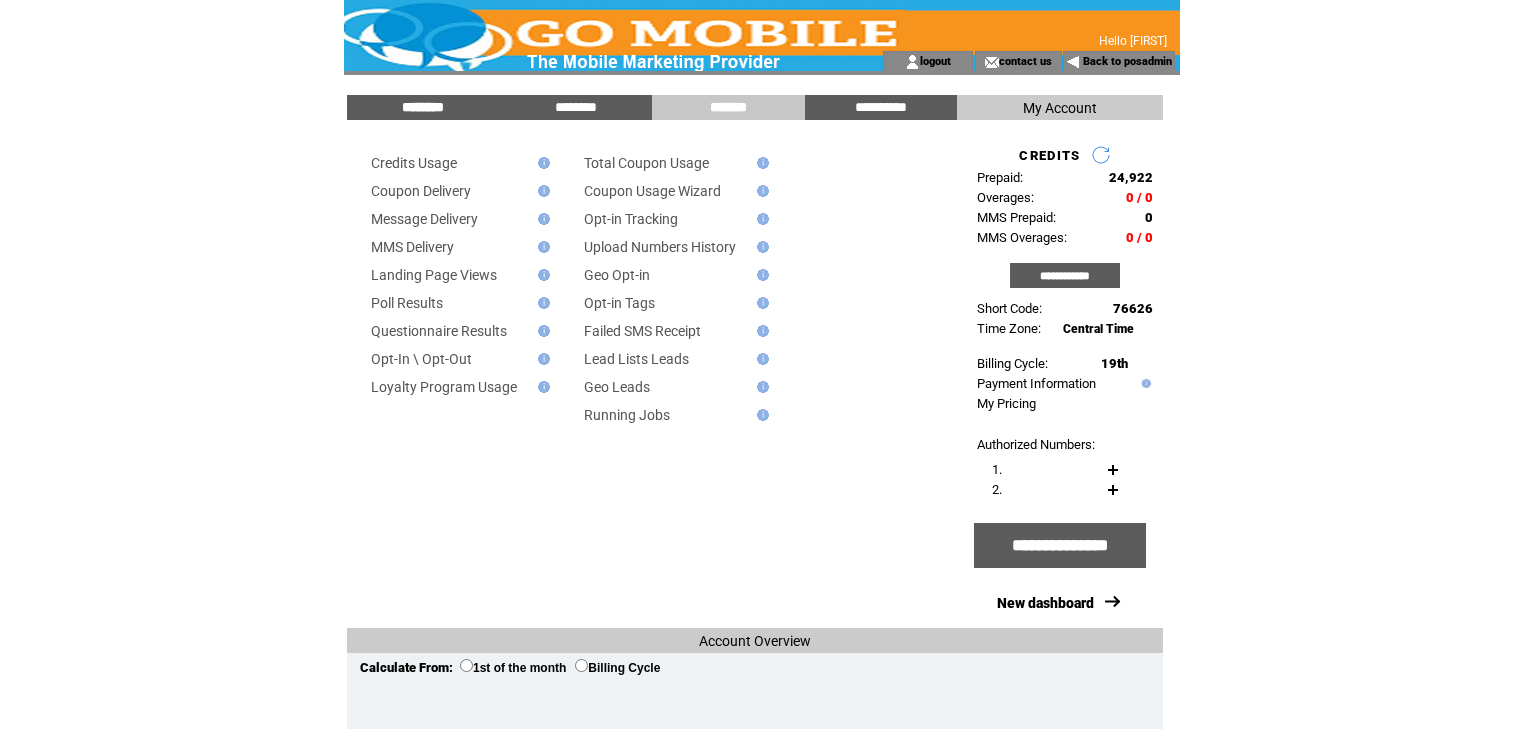 click on "********" at bounding box center [423, 107] 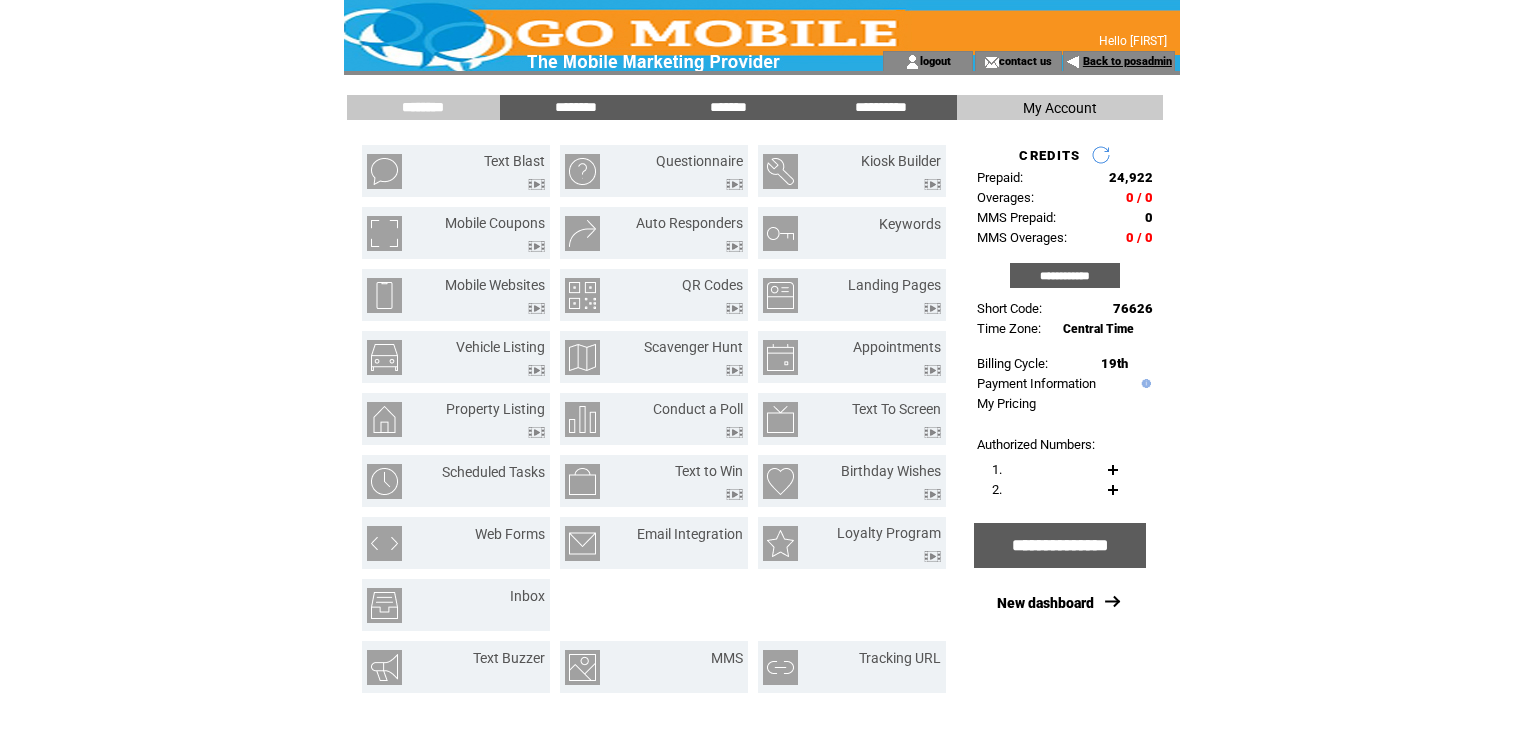 click on "Back to posadmin" at bounding box center [1127, 61] 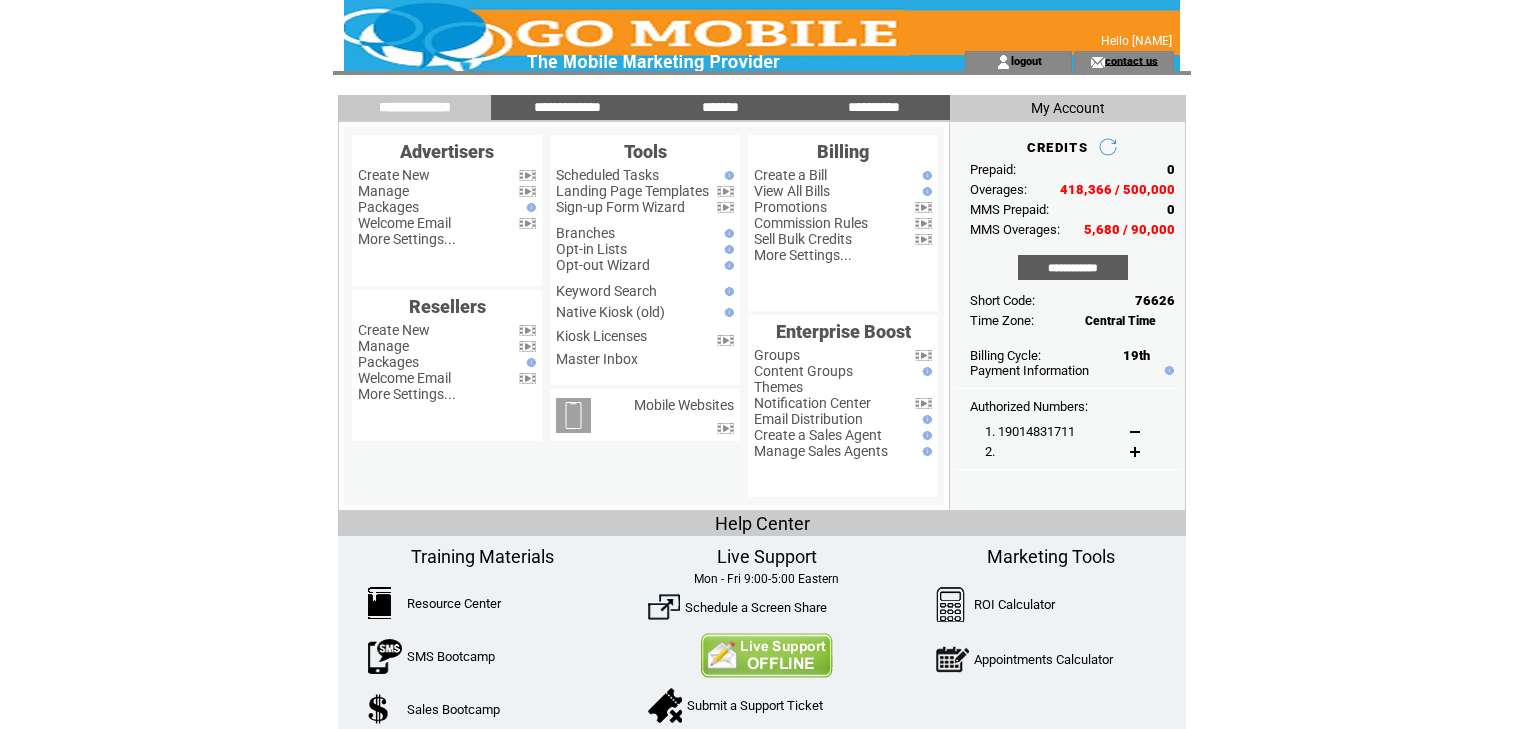 scroll, scrollTop: 0, scrollLeft: 0, axis: both 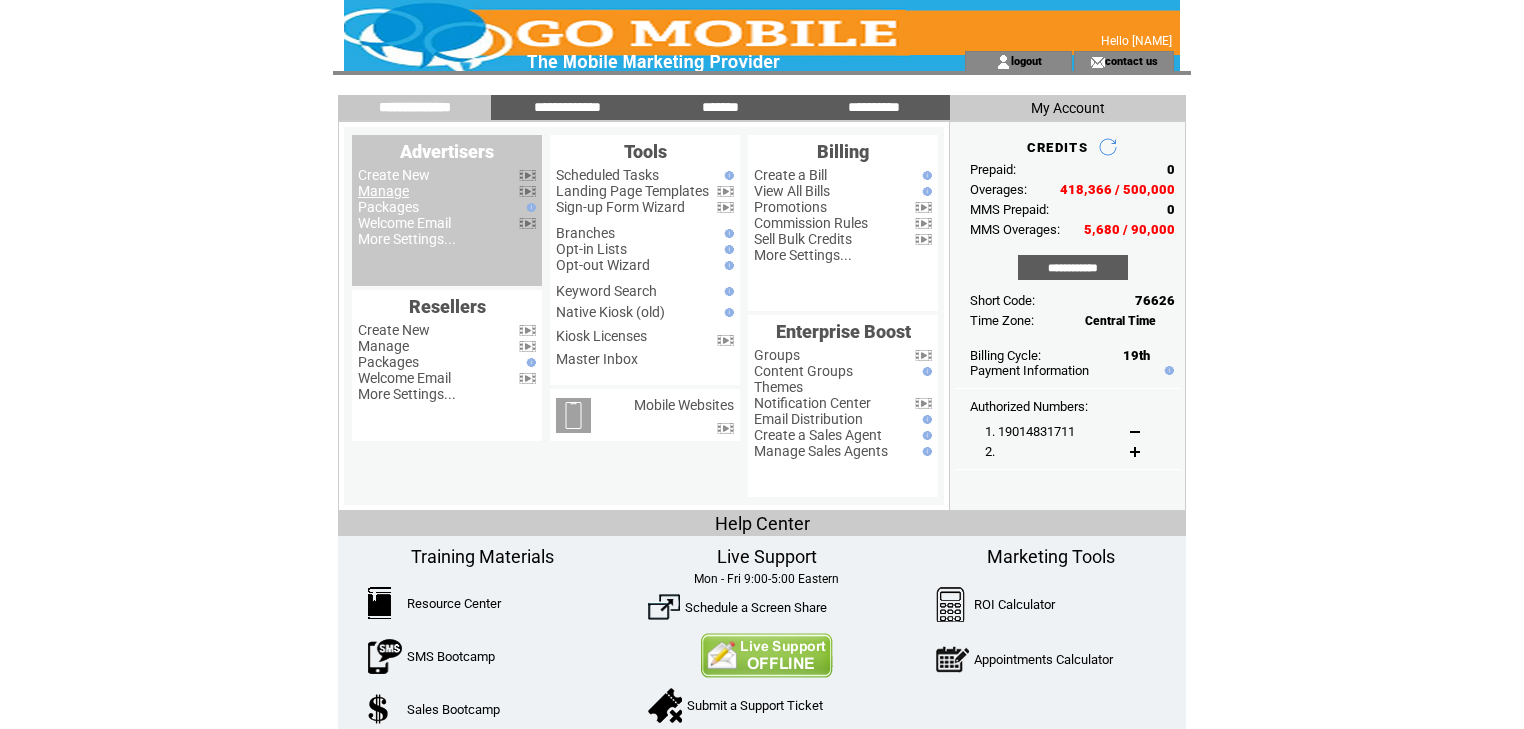 click on "Manage" at bounding box center (383, 191) 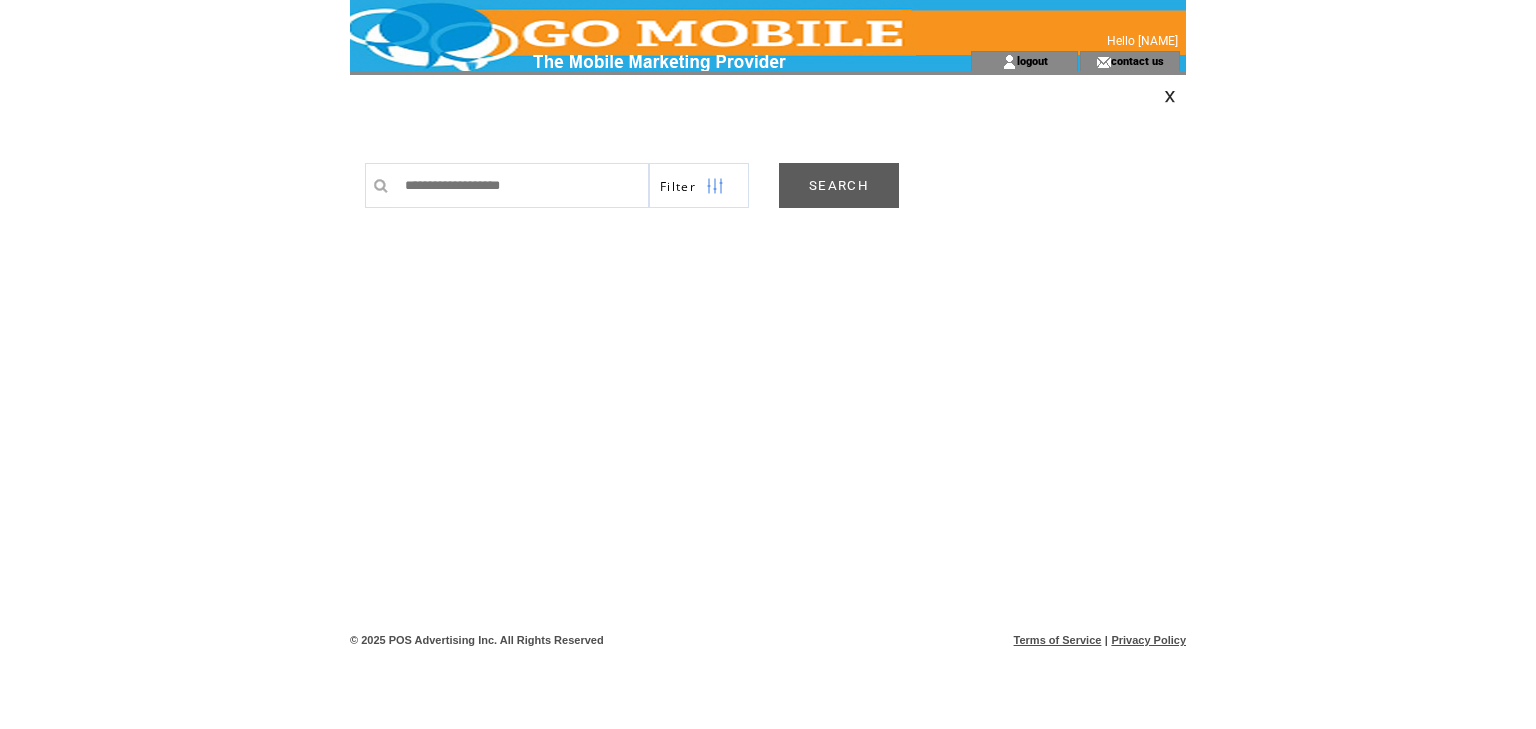 scroll, scrollTop: 0, scrollLeft: 0, axis: both 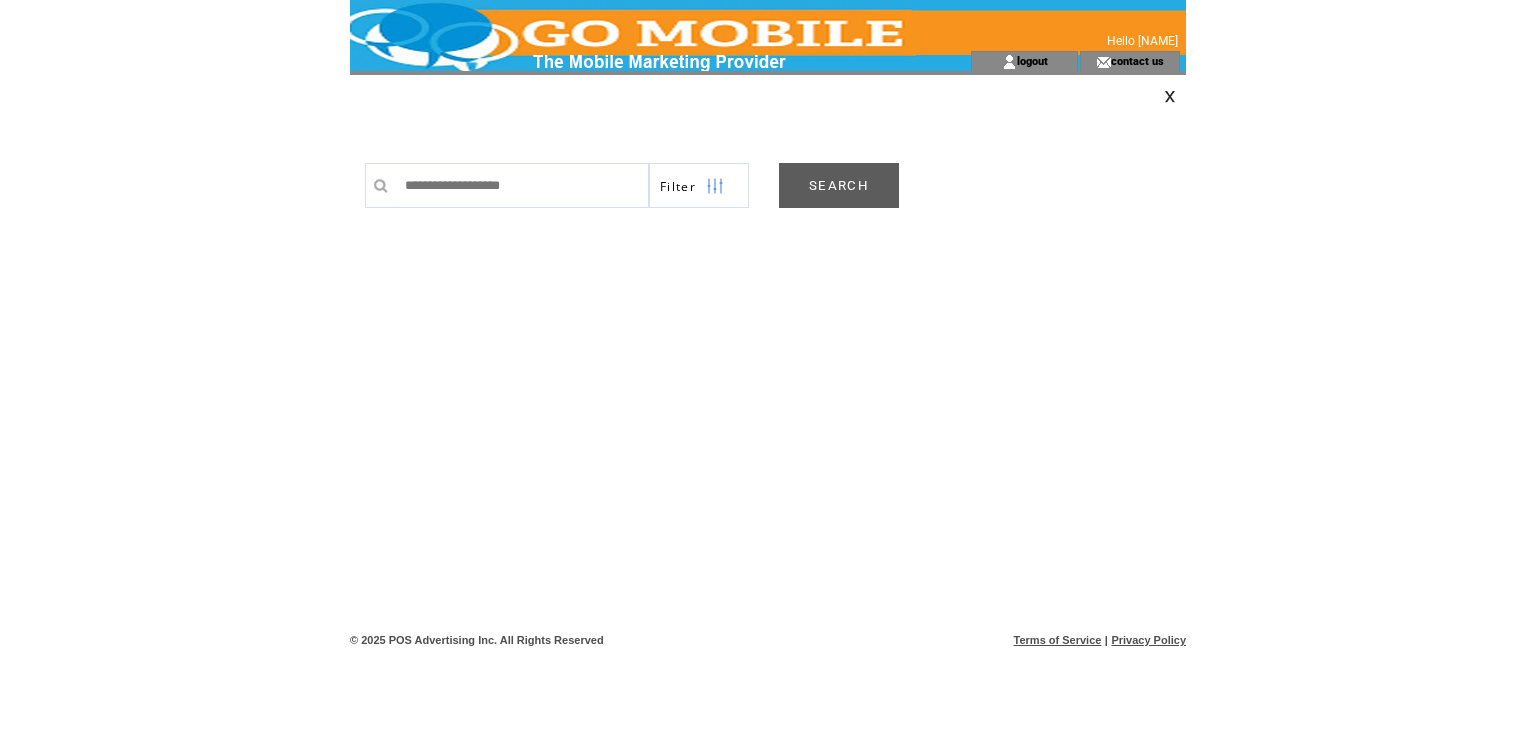 click on "SEARCH" at bounding box center (839, 185) 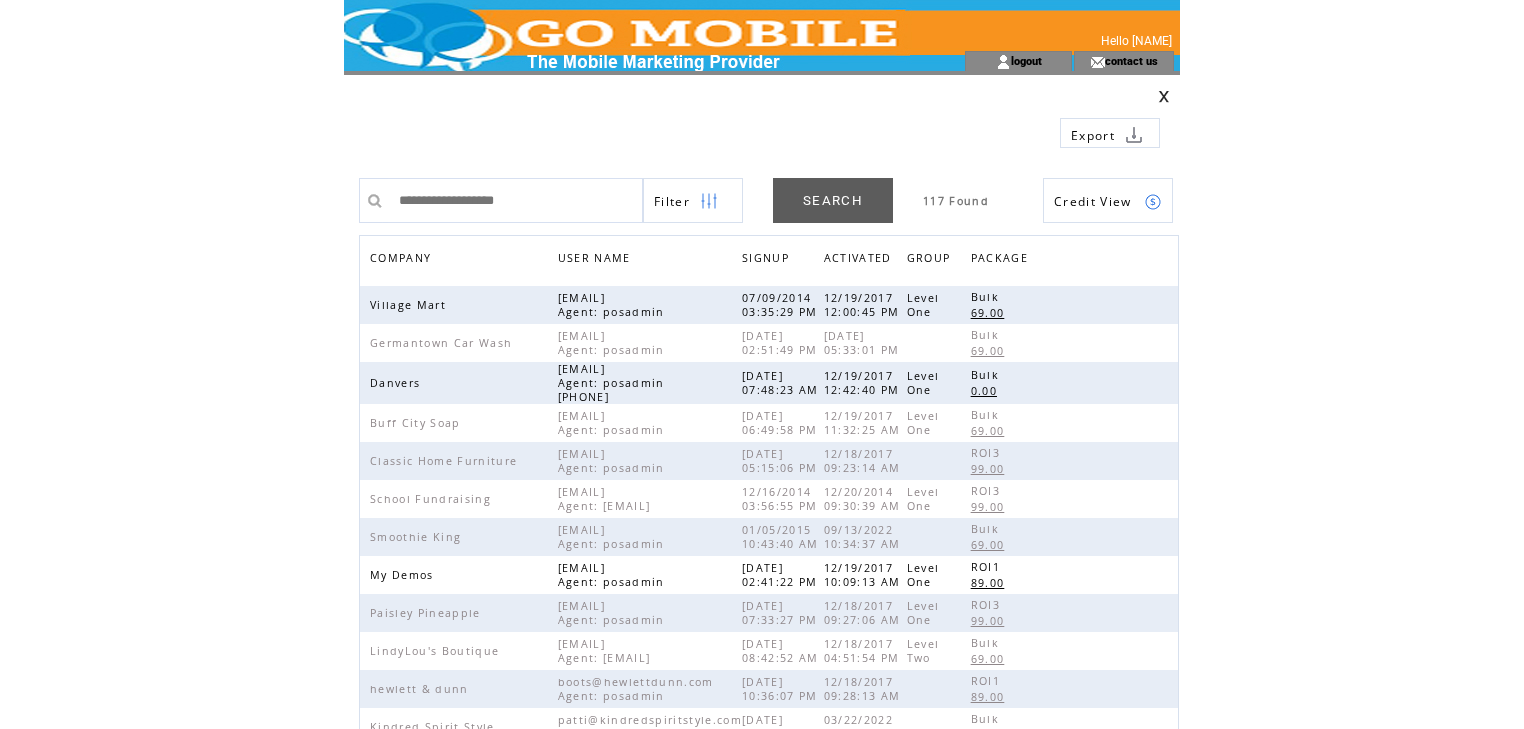 scroll, scrollTop: 0, scrollLeft: 0, axis: both 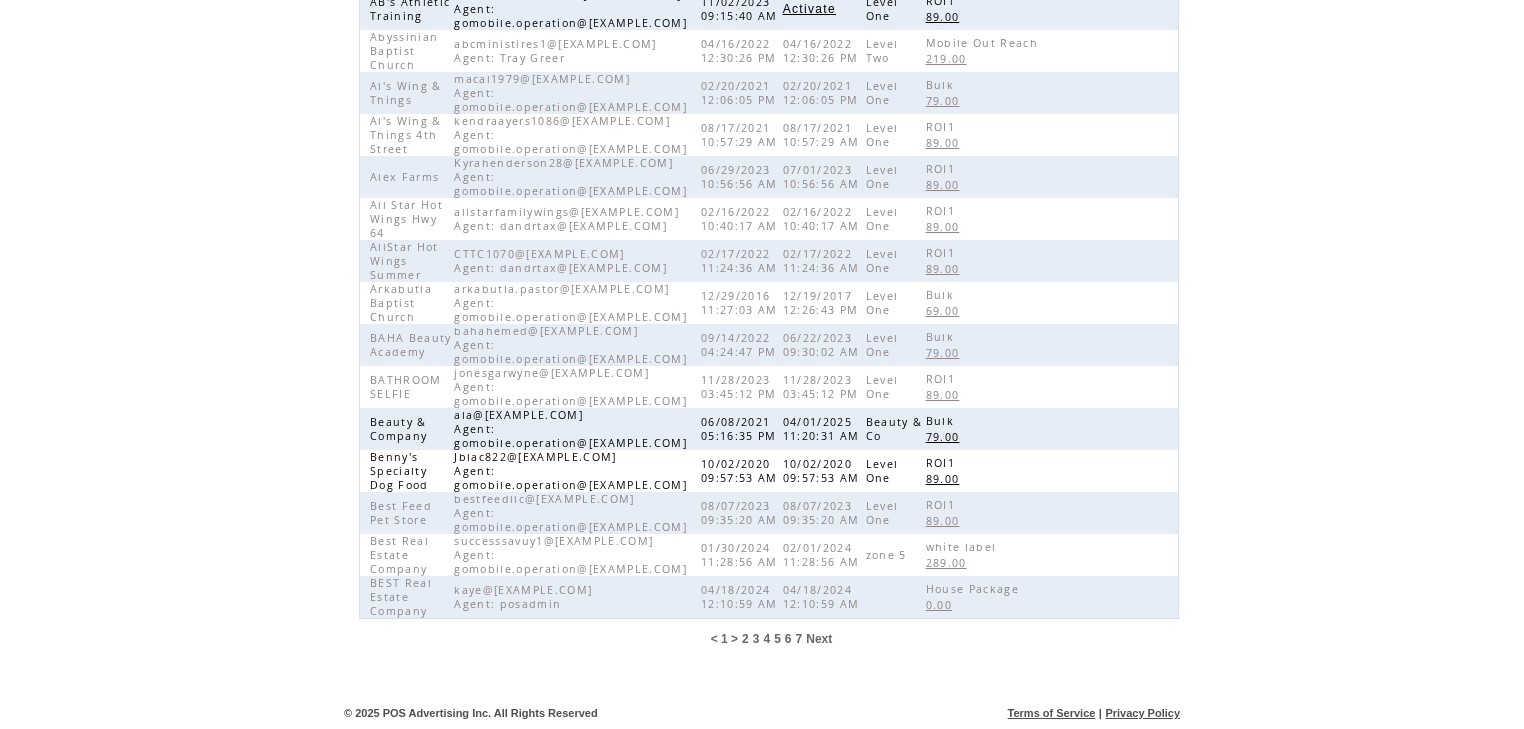 click on "2" at bounding box center [745, 639] 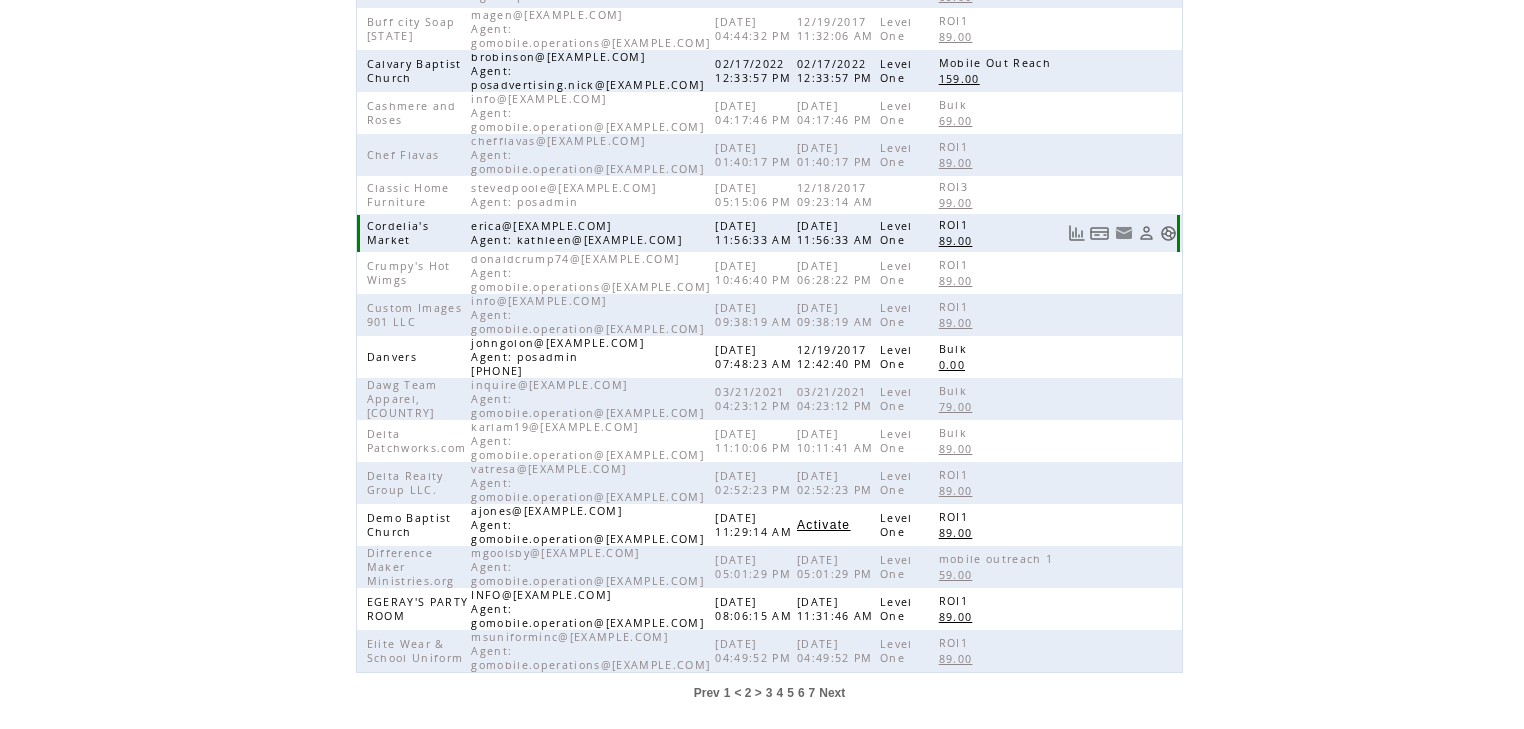 click at bounding box center [1168, 233] 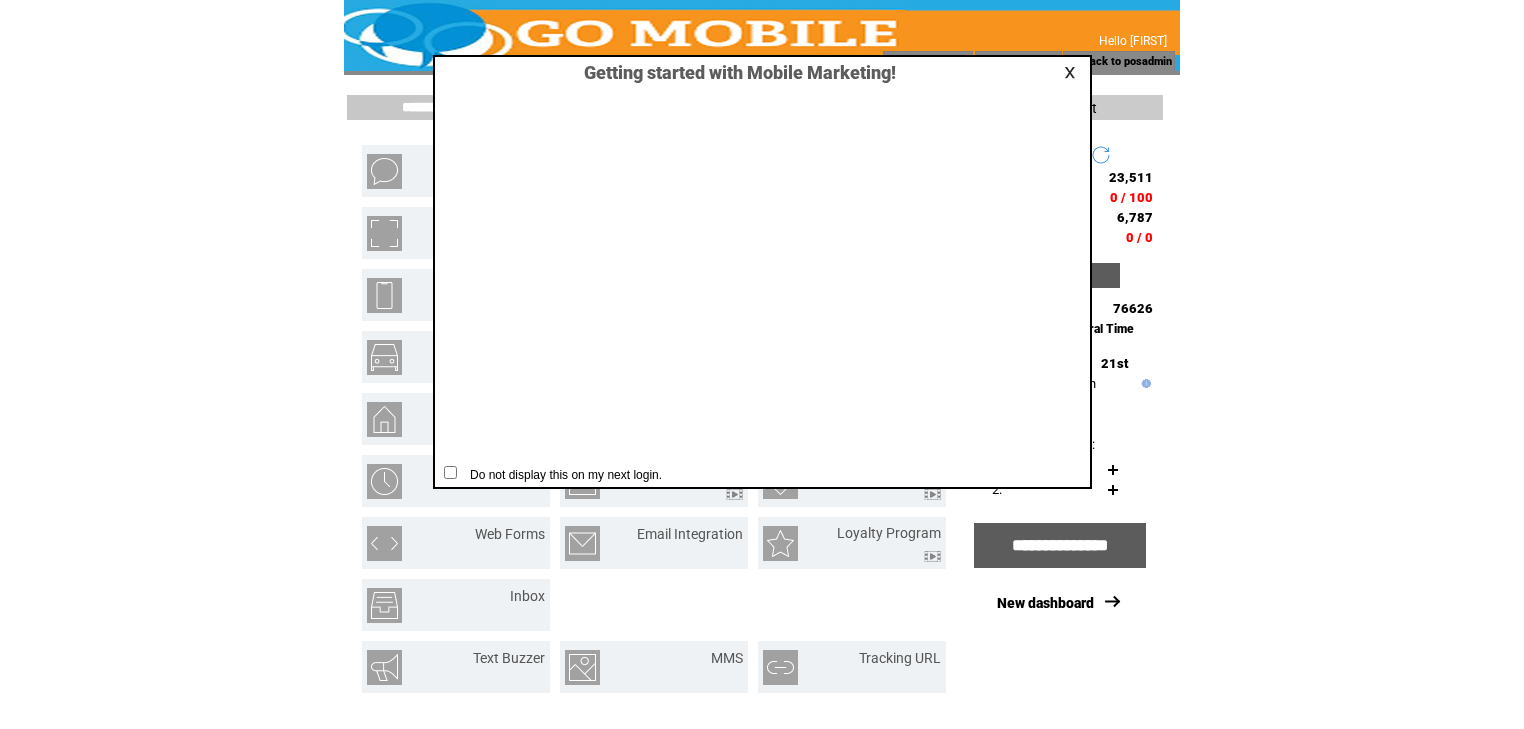 scroll, scrollTop: 0, scrollLeft: 0, axis: both 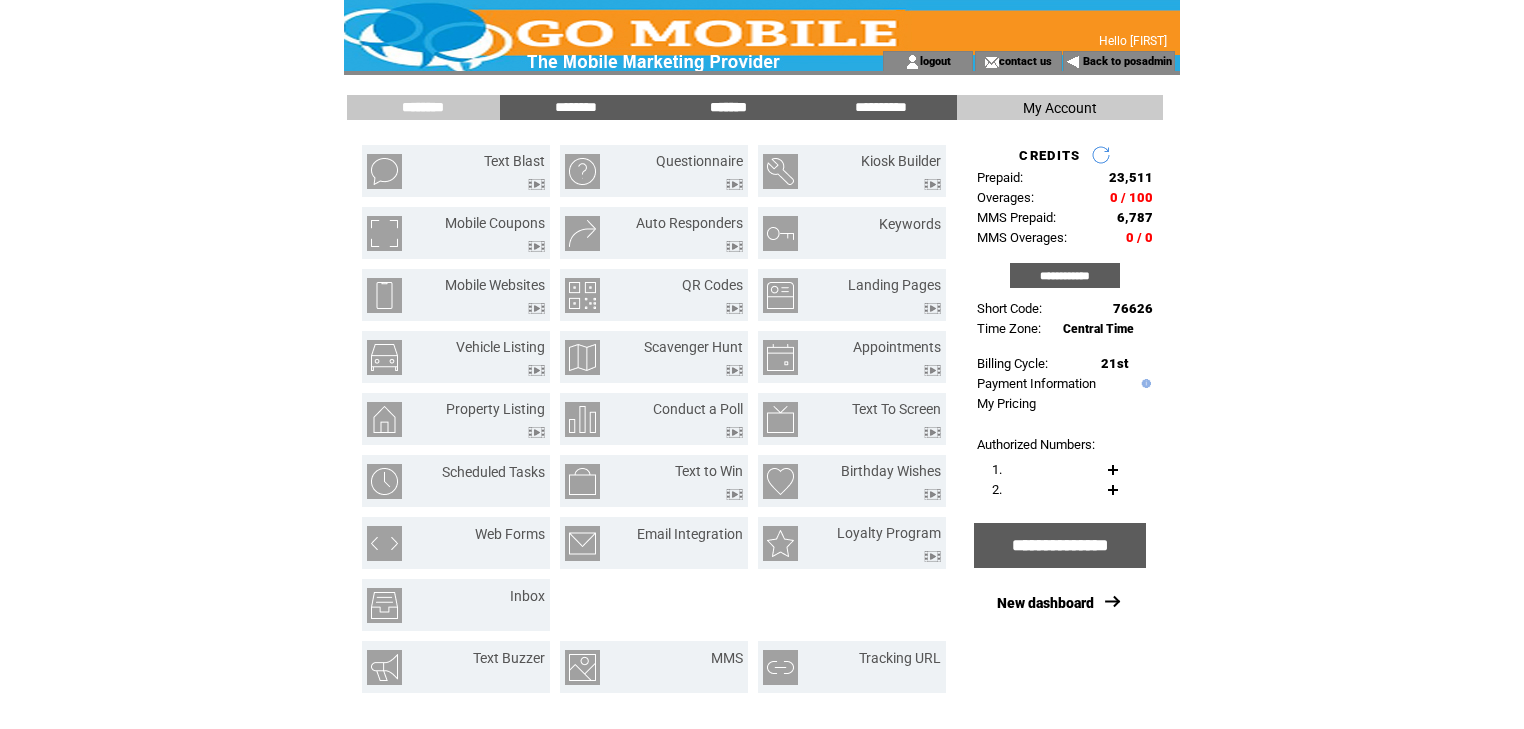 click on "*******" at bounding box center (728, 107) 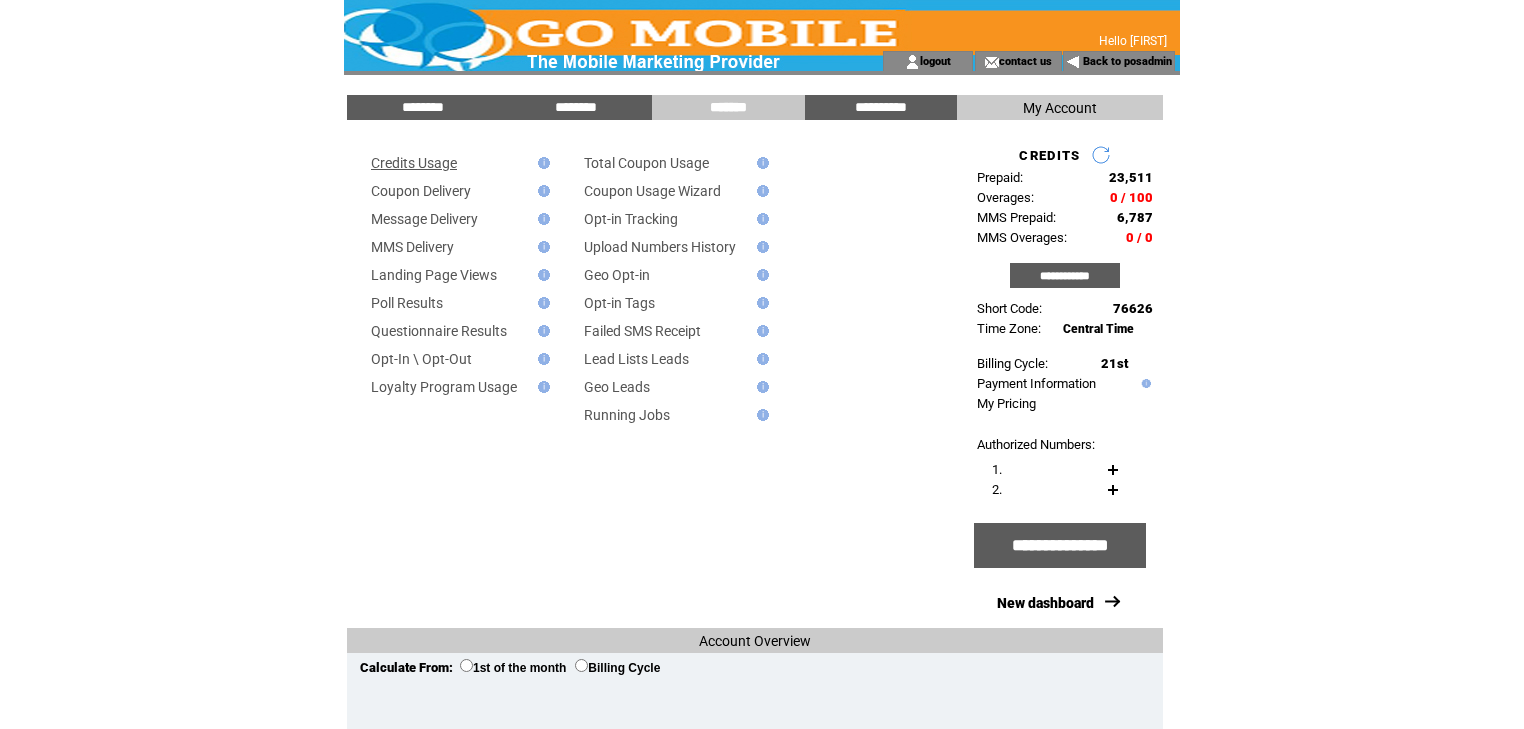 click on "Credits Usage" at bounding box center [414, 163] 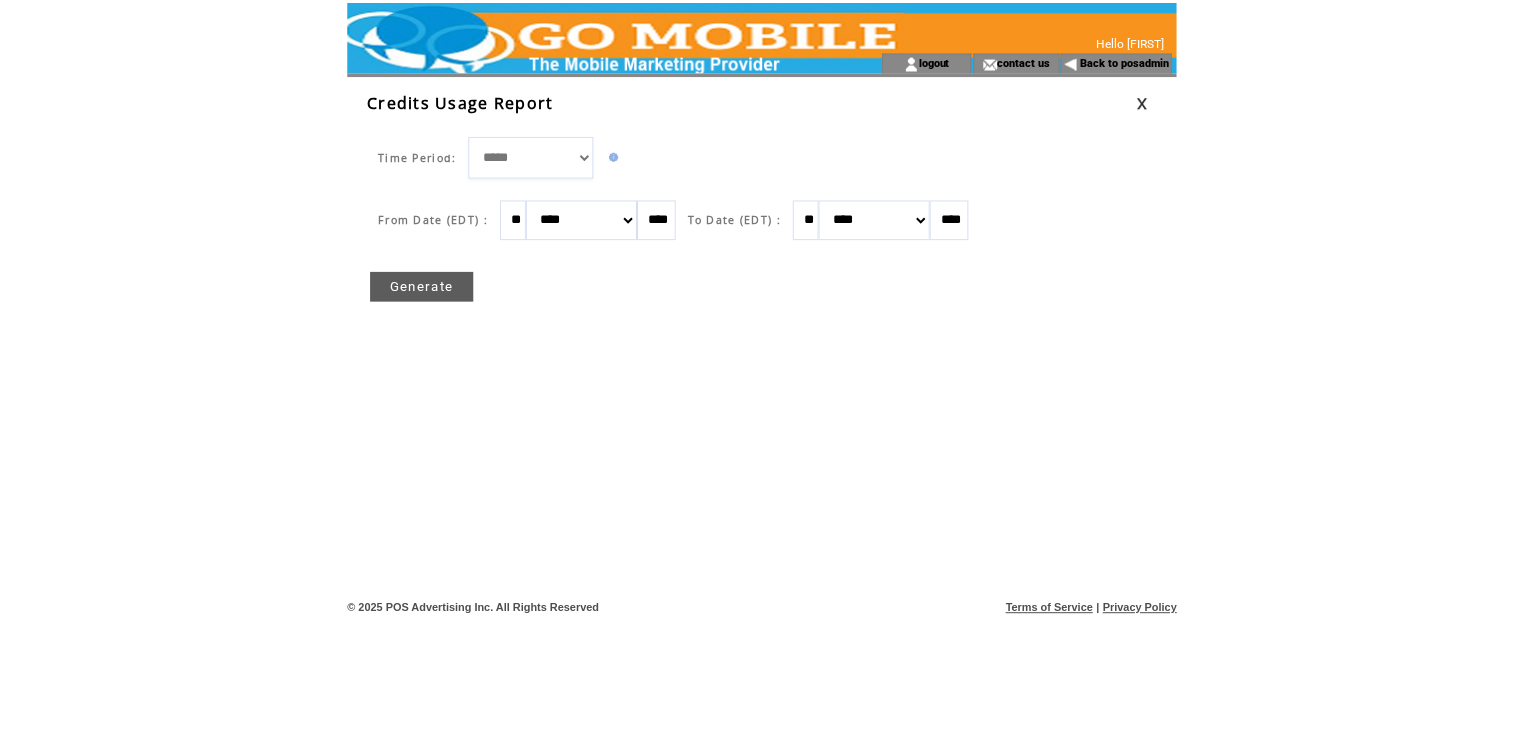 scroll, scrollTop: 0, scrollLeft: 0, axis: both 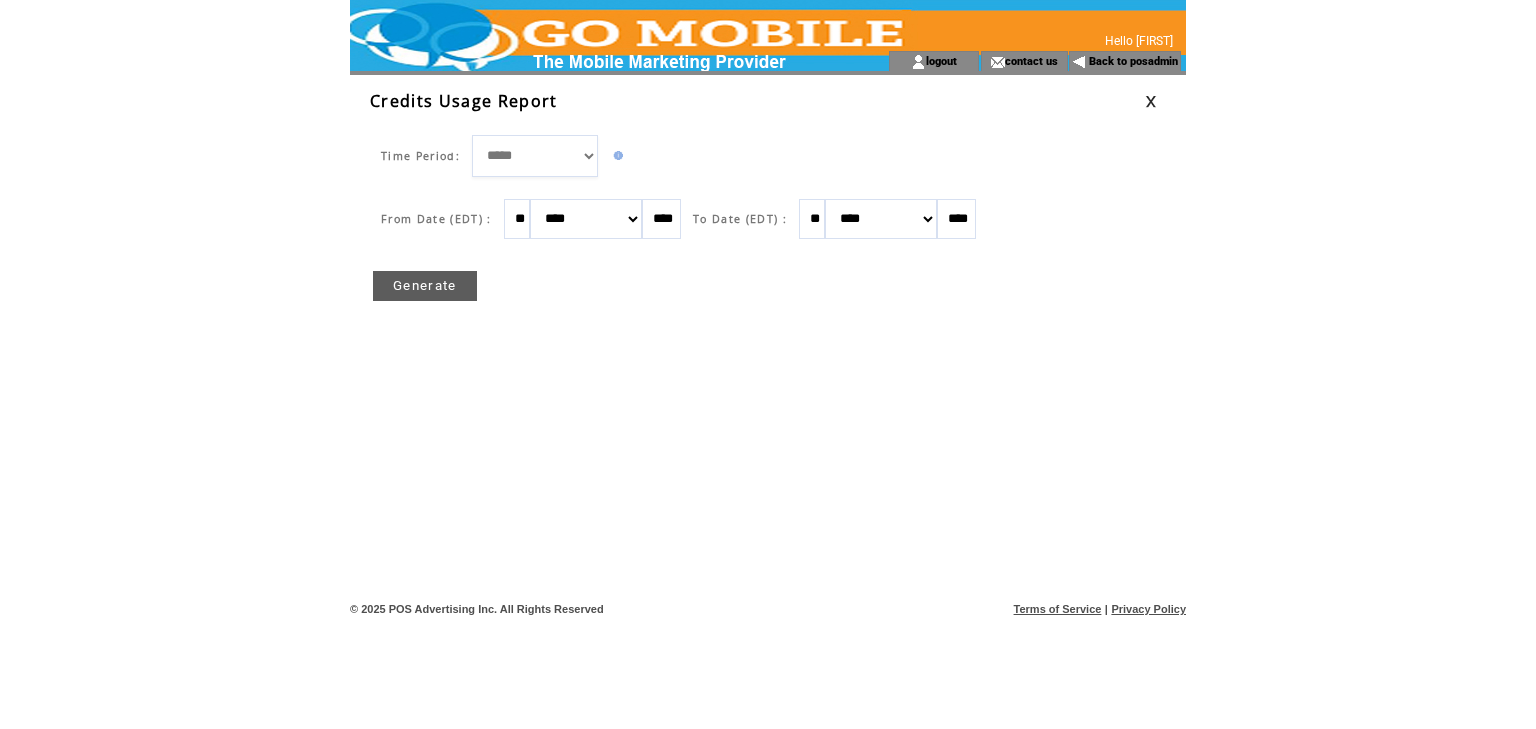 drag, startPoint x: 532, startPoint y: 210, endPoint x: 511, endPoint y: 211, distance: 21.023796 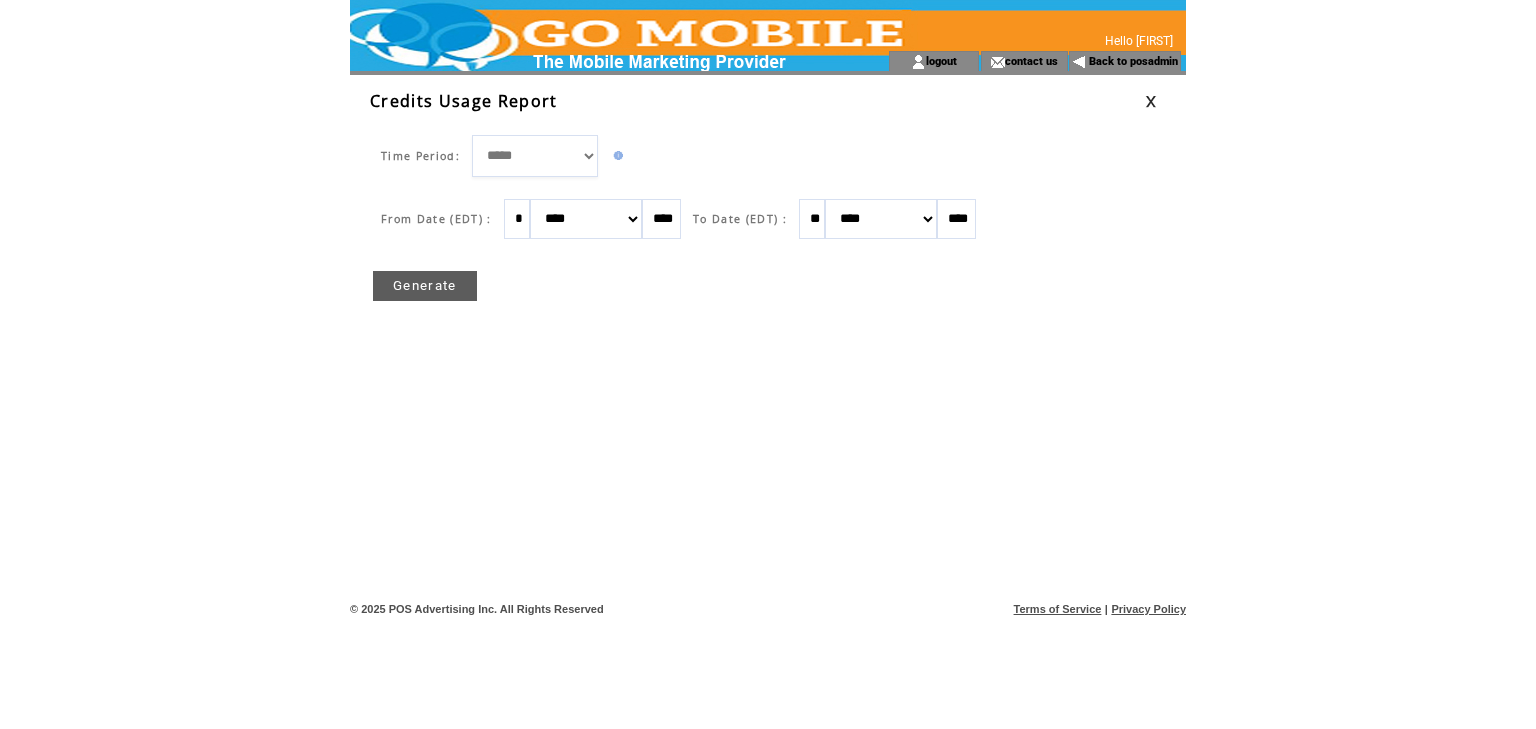 type on "*" 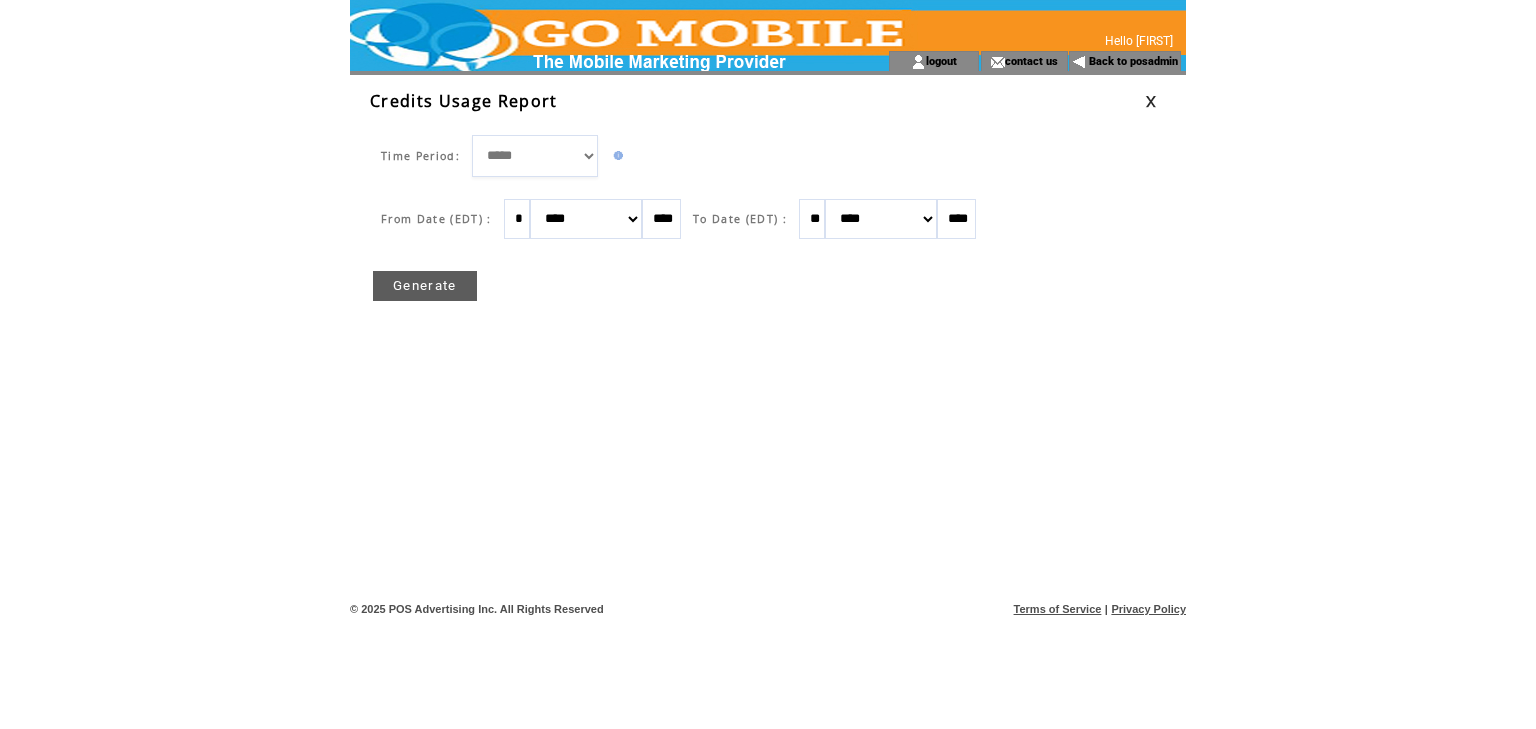 select on "*" 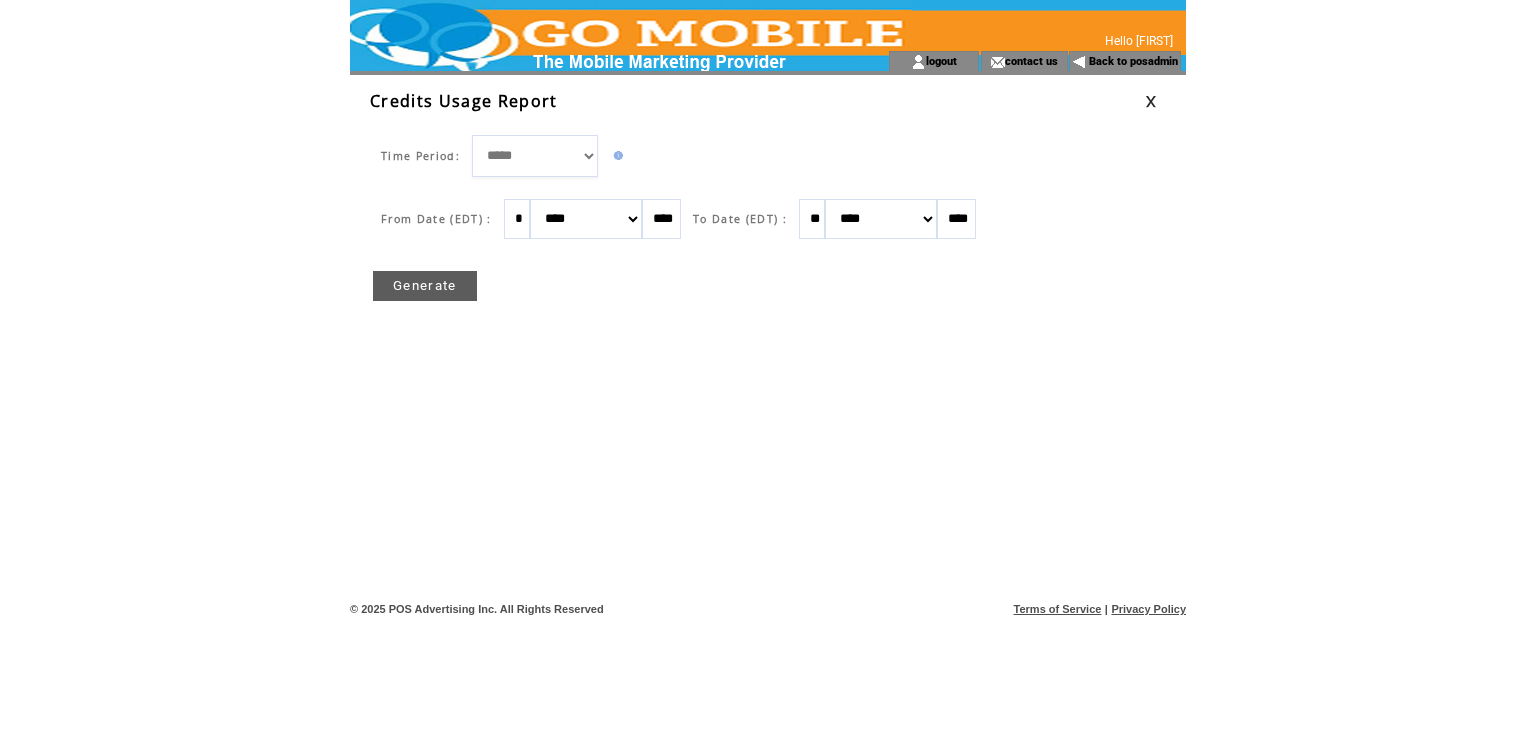 click on "******* 		 ******** 		 ***** 		 ***** 		 *** 		 **** 		 **** 		 ****** 		 ********* 		 ******* 		 ******** 		 ********" at bounding box center (586, 219) 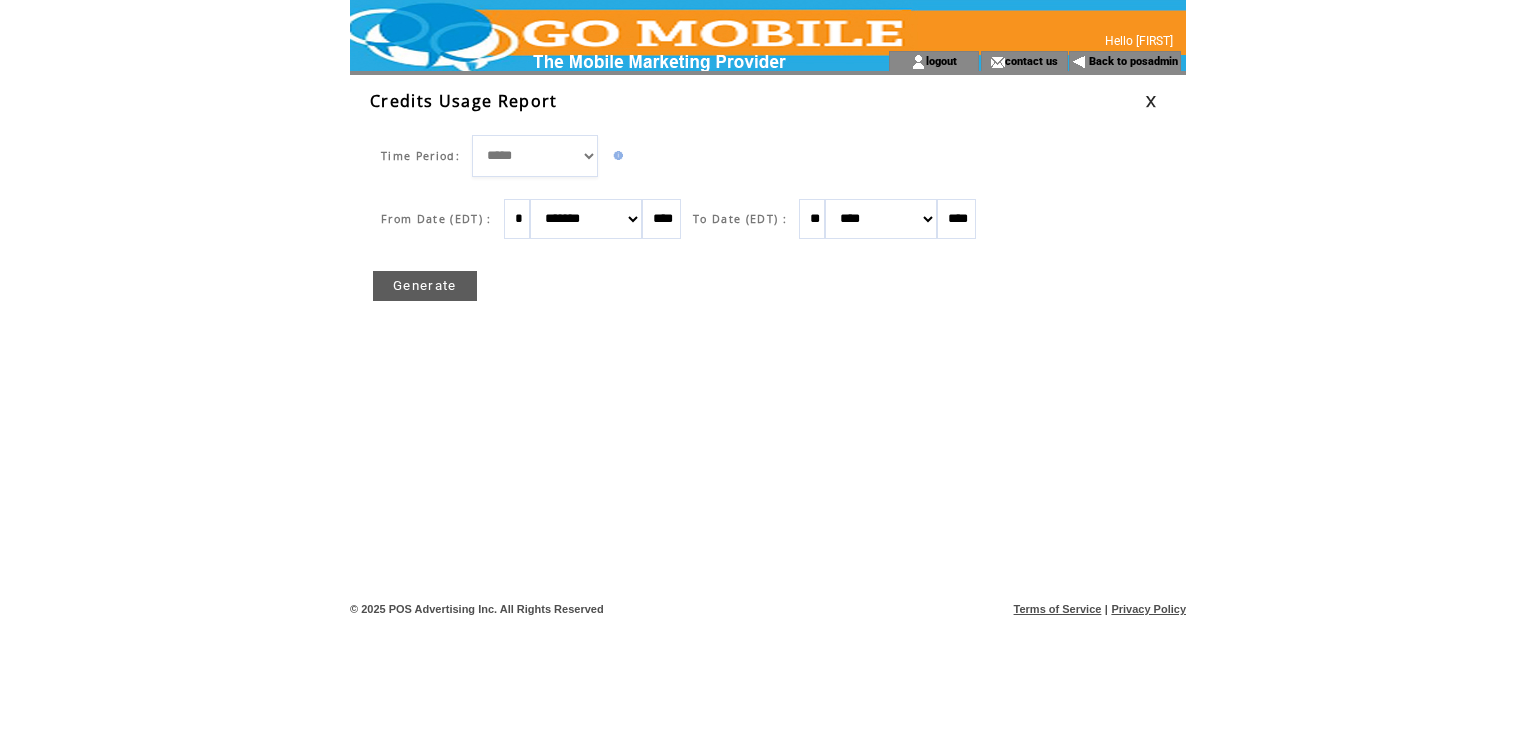 click on "Generate" at bounding box center [425, 286] 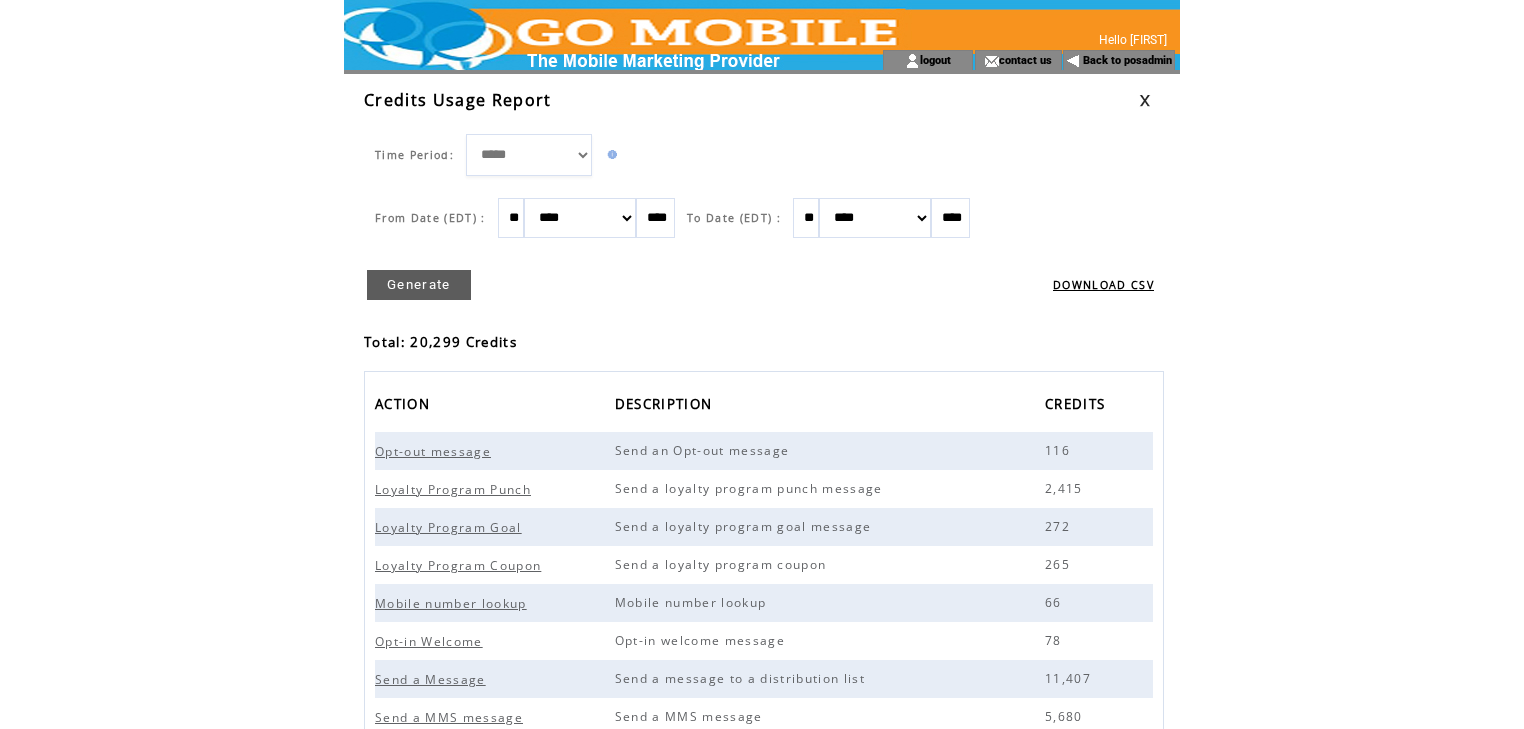 scroll, scrollTop: 0, scrollLeft: 0, axis: both 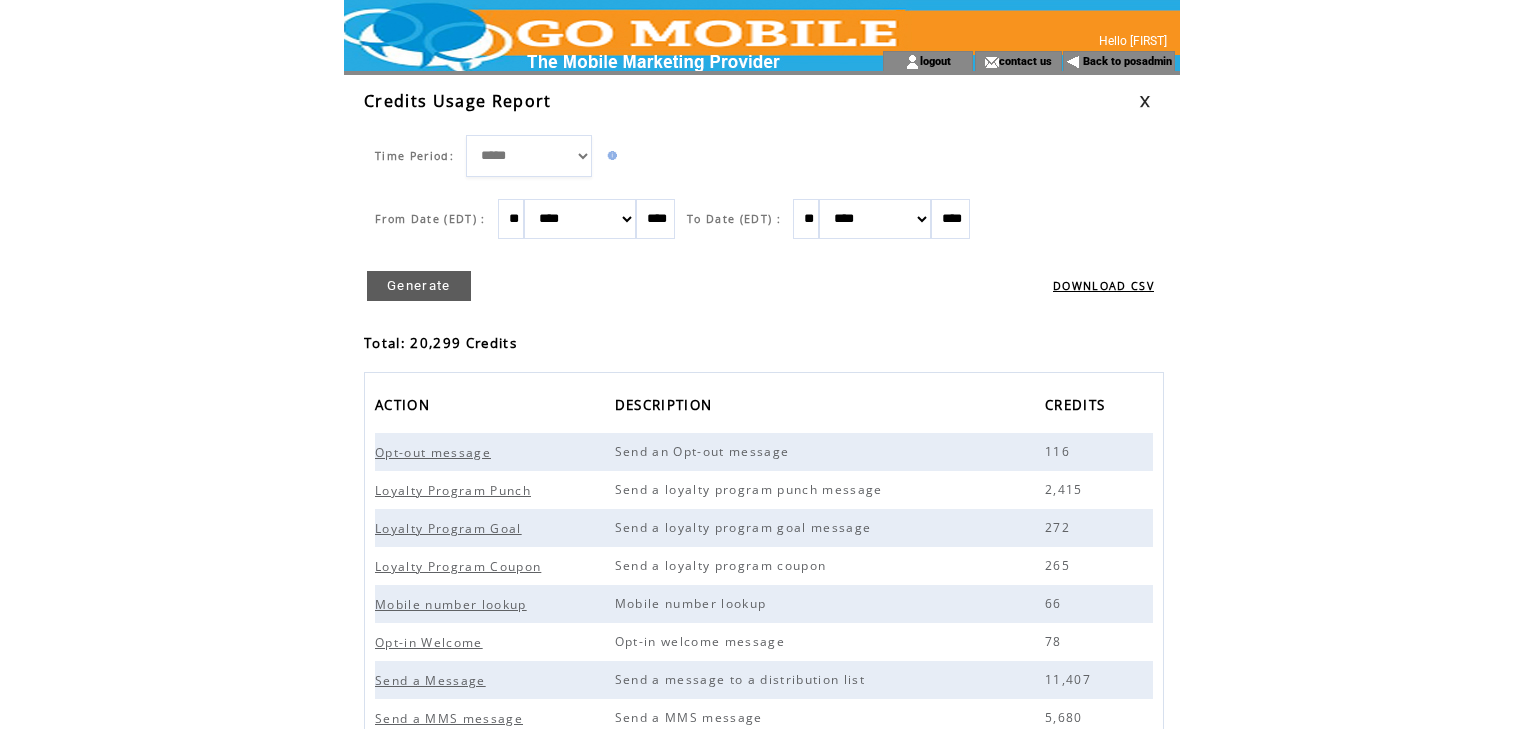 click at bounding box center (1145, 101) 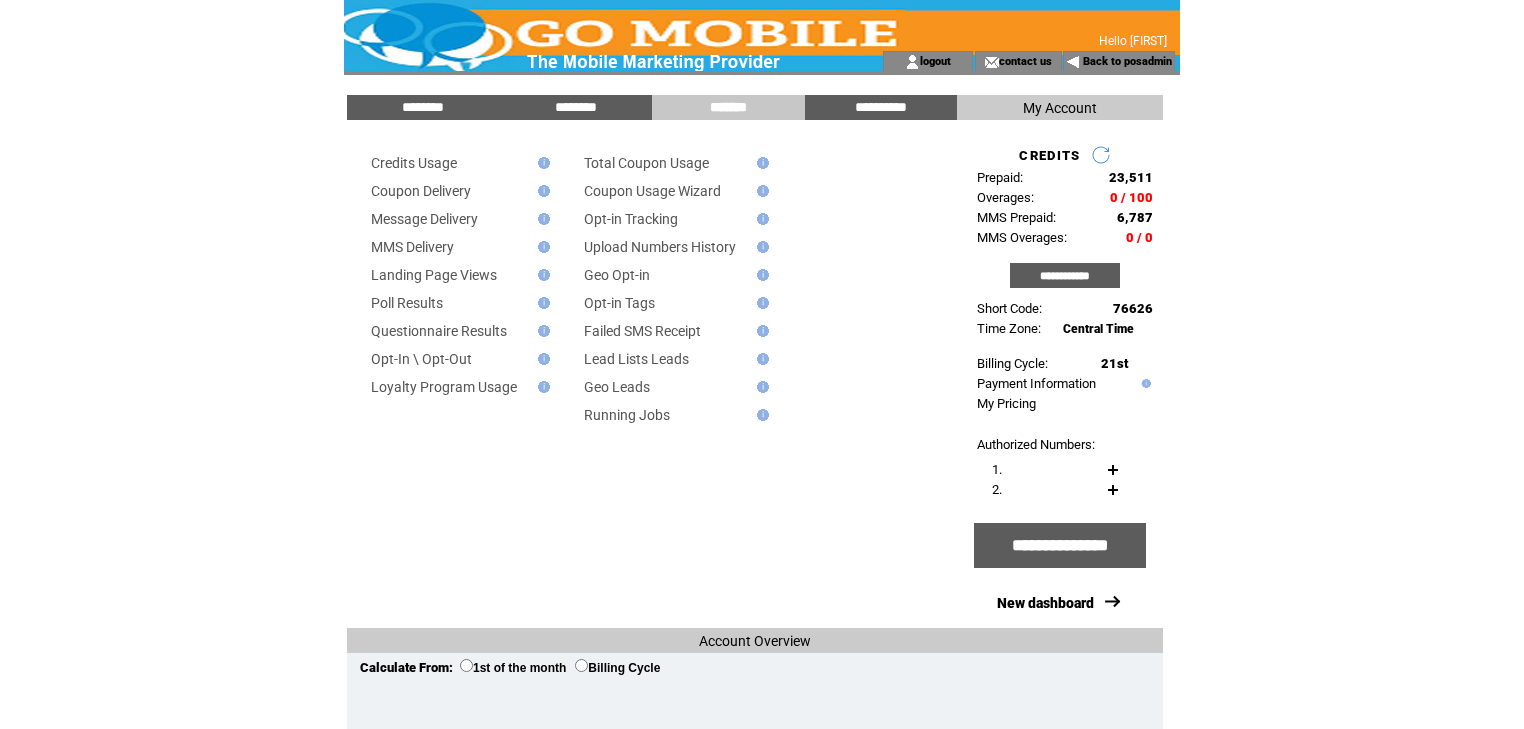 scroll, scrollTop: 0, scrollLeft: 0, axis: both 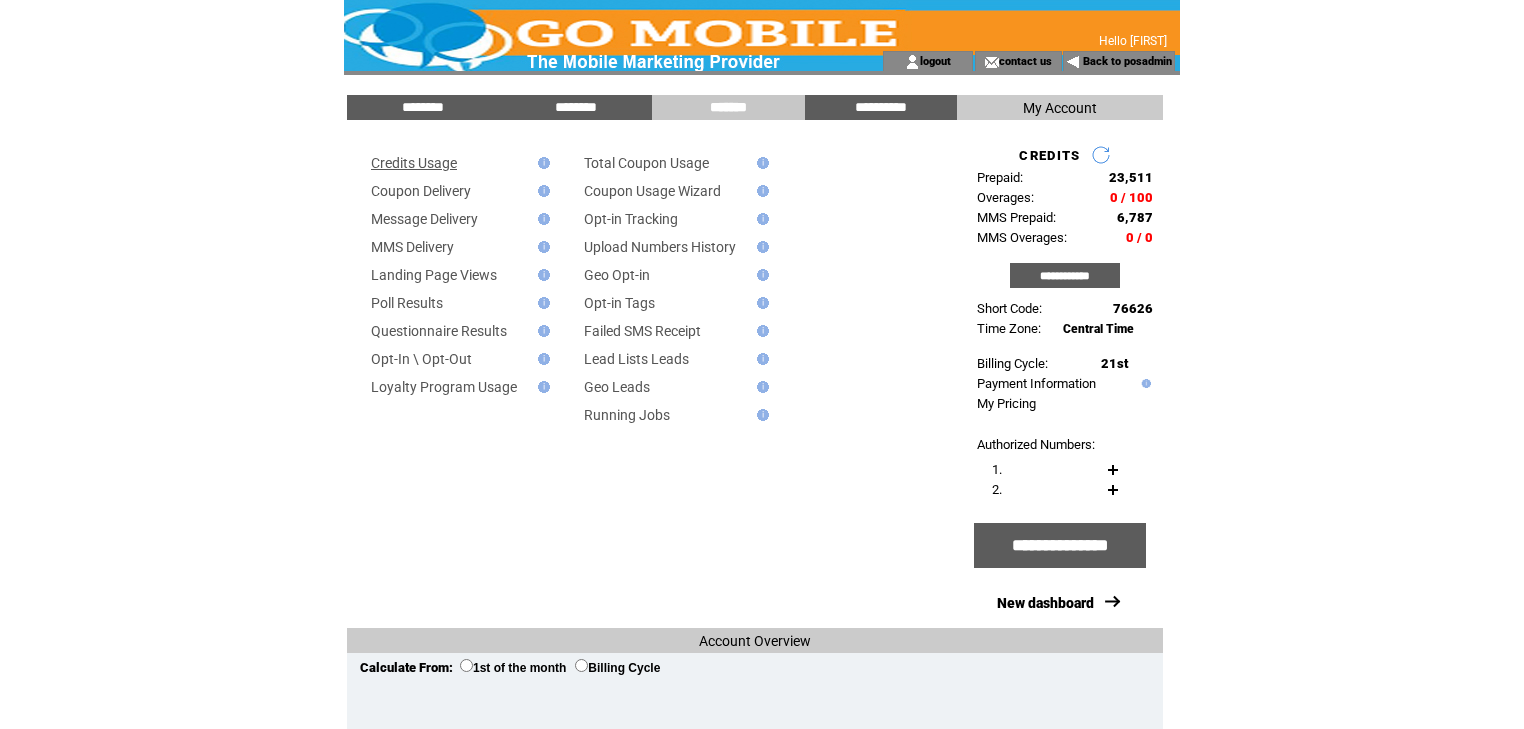 click on "Credits Usage" at bounding box center [414, 163] 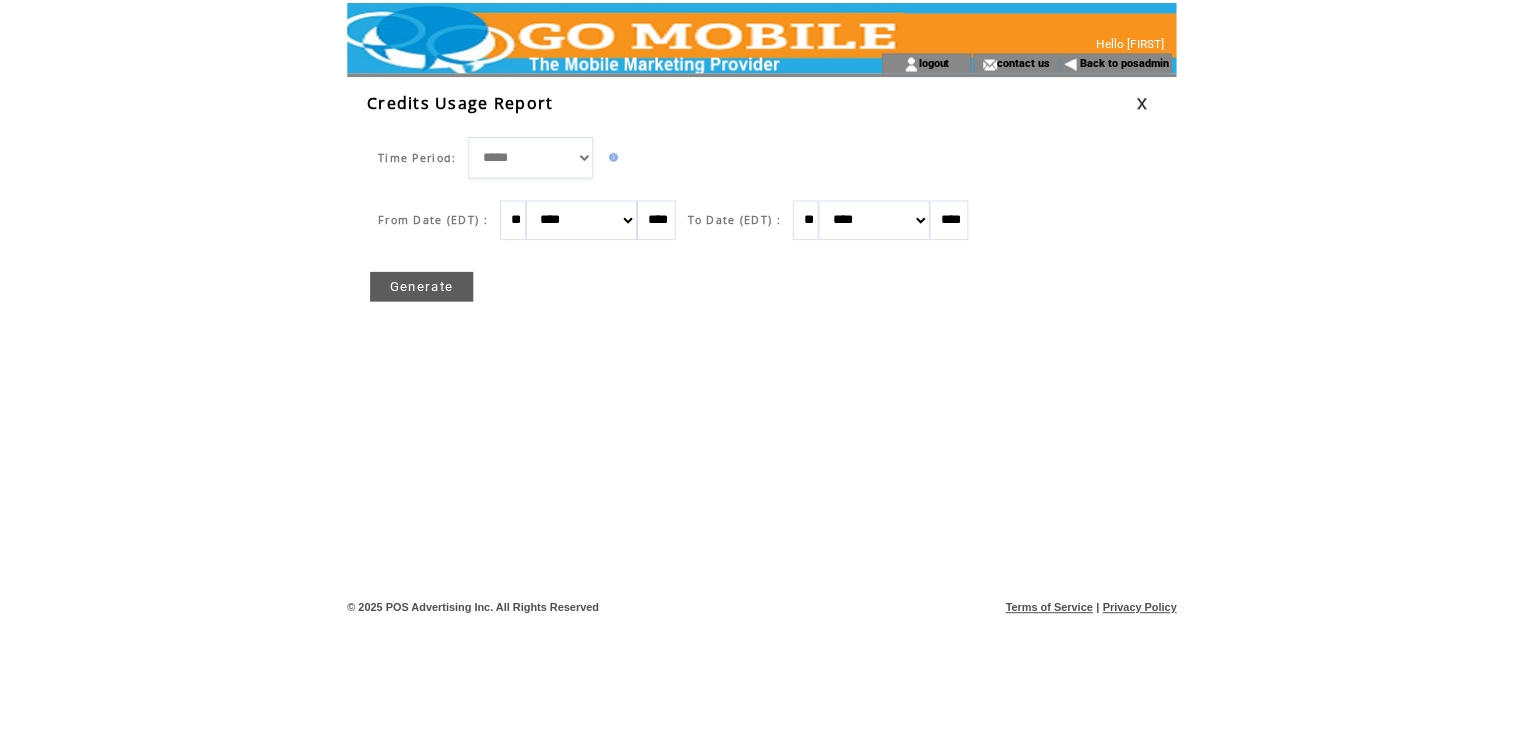 scroll, scrollTop: 0, scrollLeft: 0, axis: both 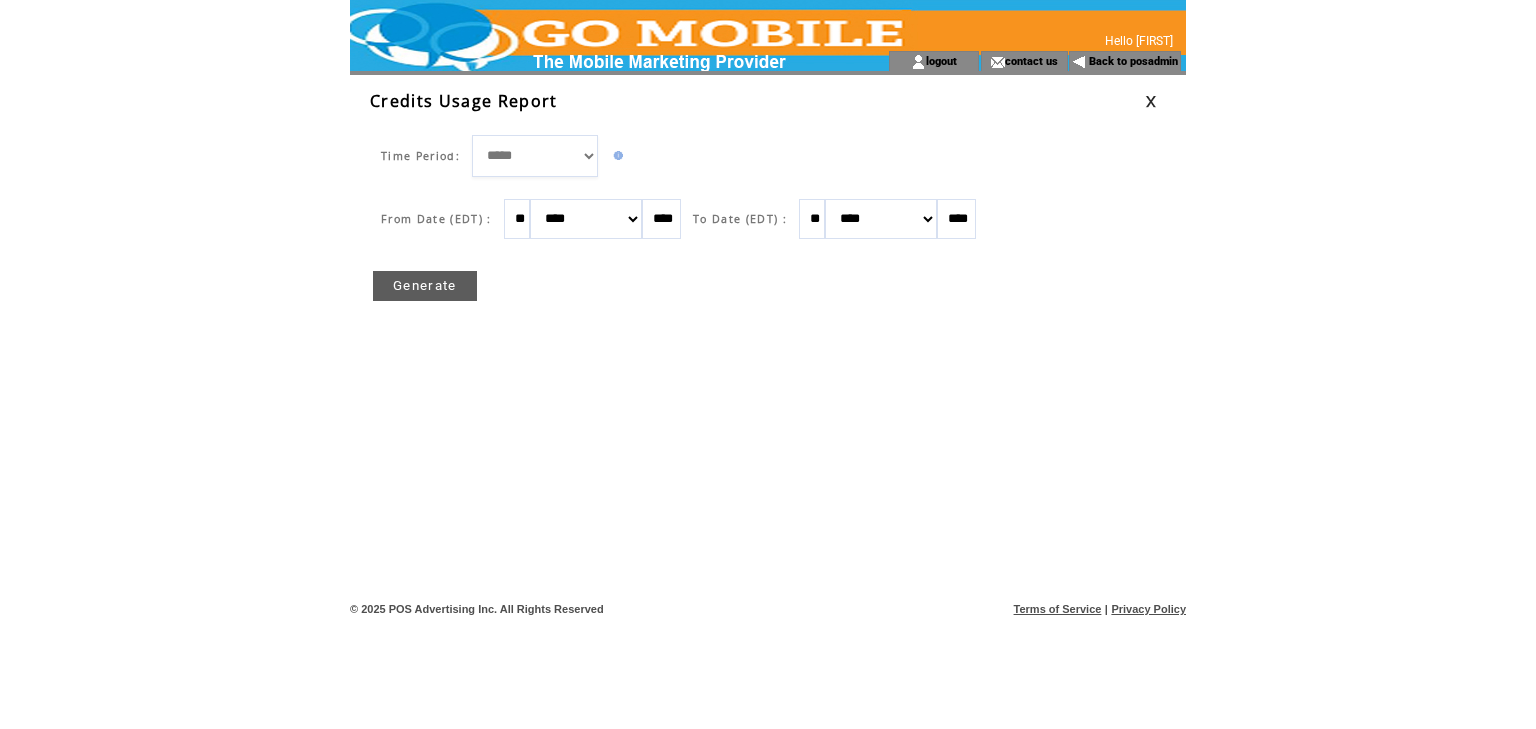 click on "******* 		 ******** 		 ***** 		 ***** 		 *** 		 **** 		 **** 		 ****** 		 ********* 		 ******* 		 ******** 		 ********" at bounding box center [586, 219] 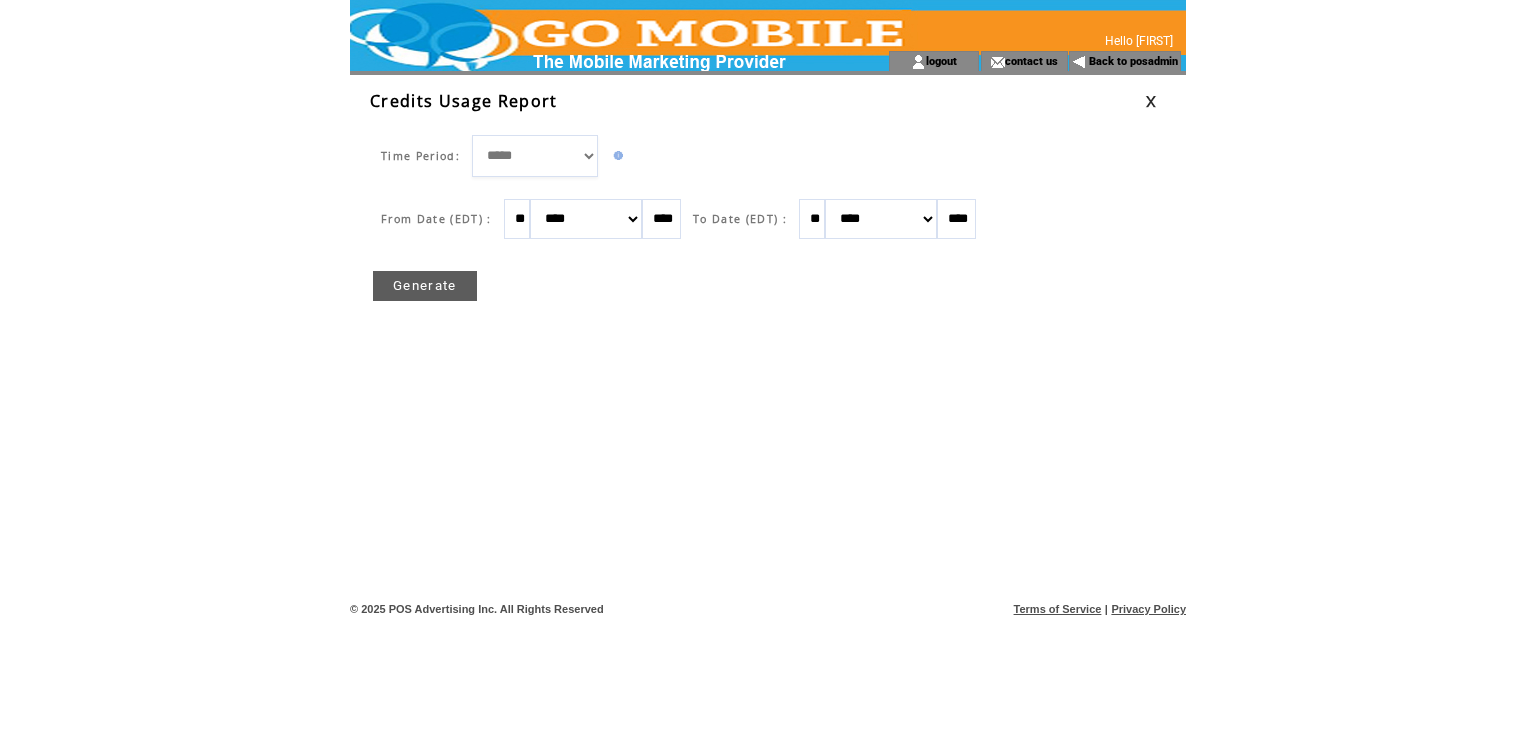 select on "*" 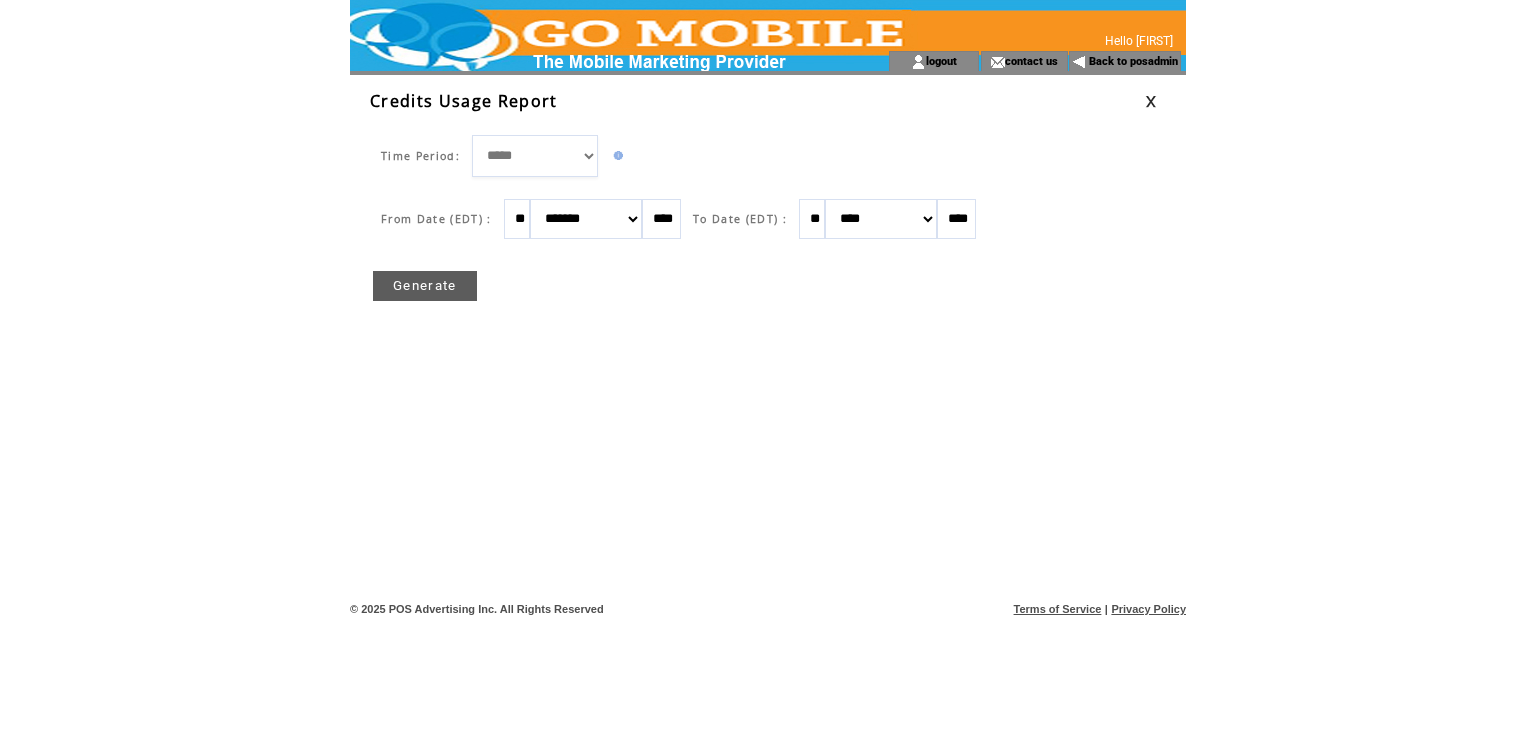 click on "Generate" at bounding box center [425, 286] 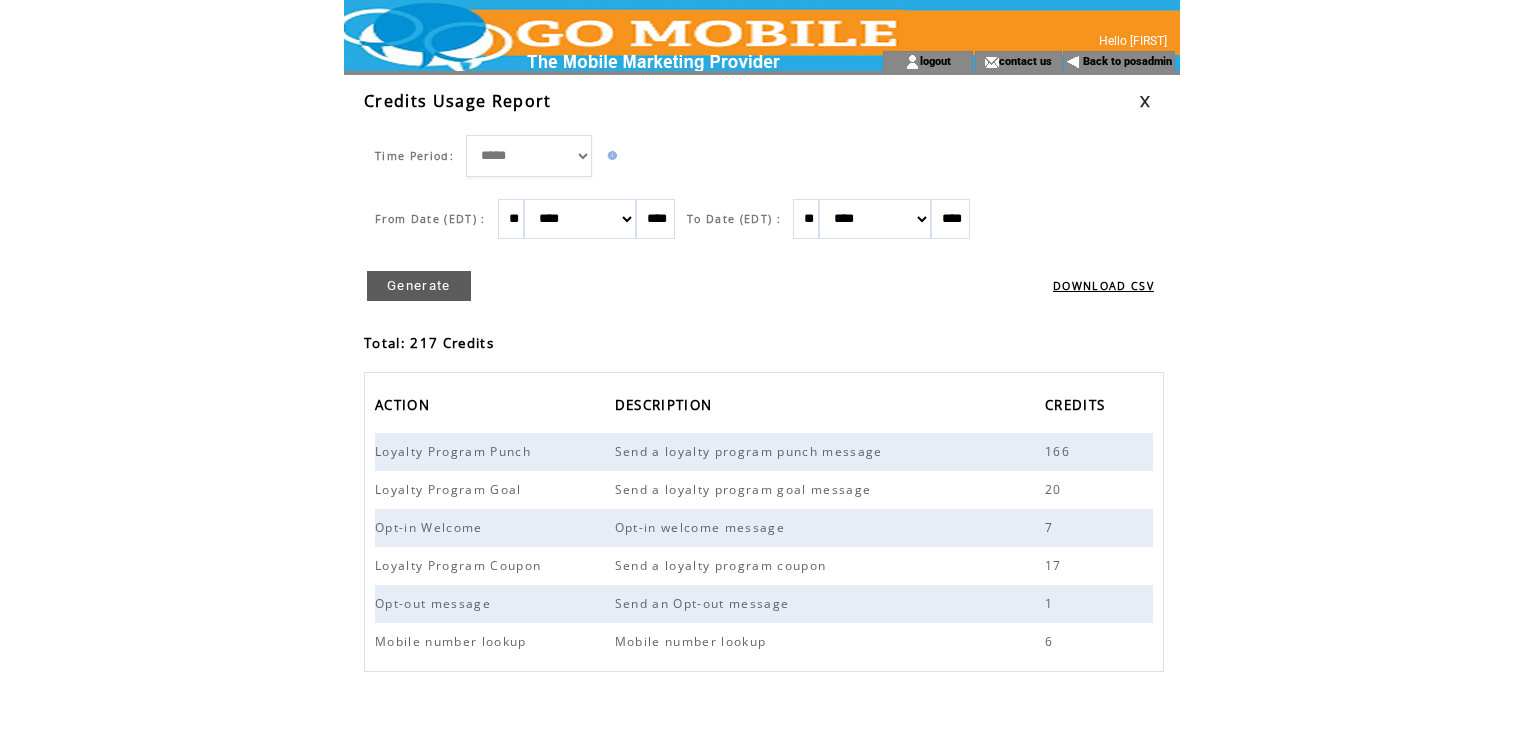 scroll, scrollTop: 0, scrollLeft: 0, axis: both 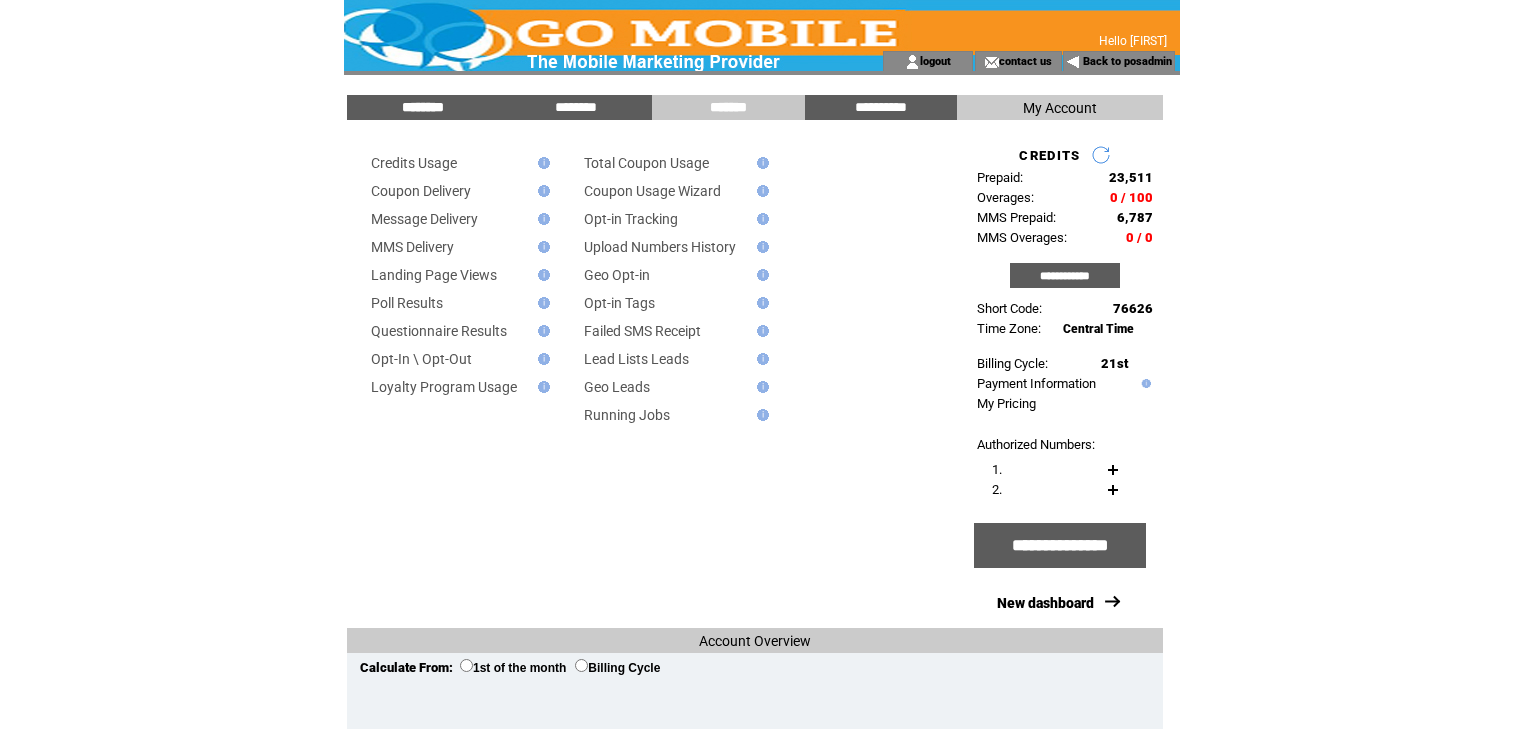 click on "********" at bounding box center (423, 107) 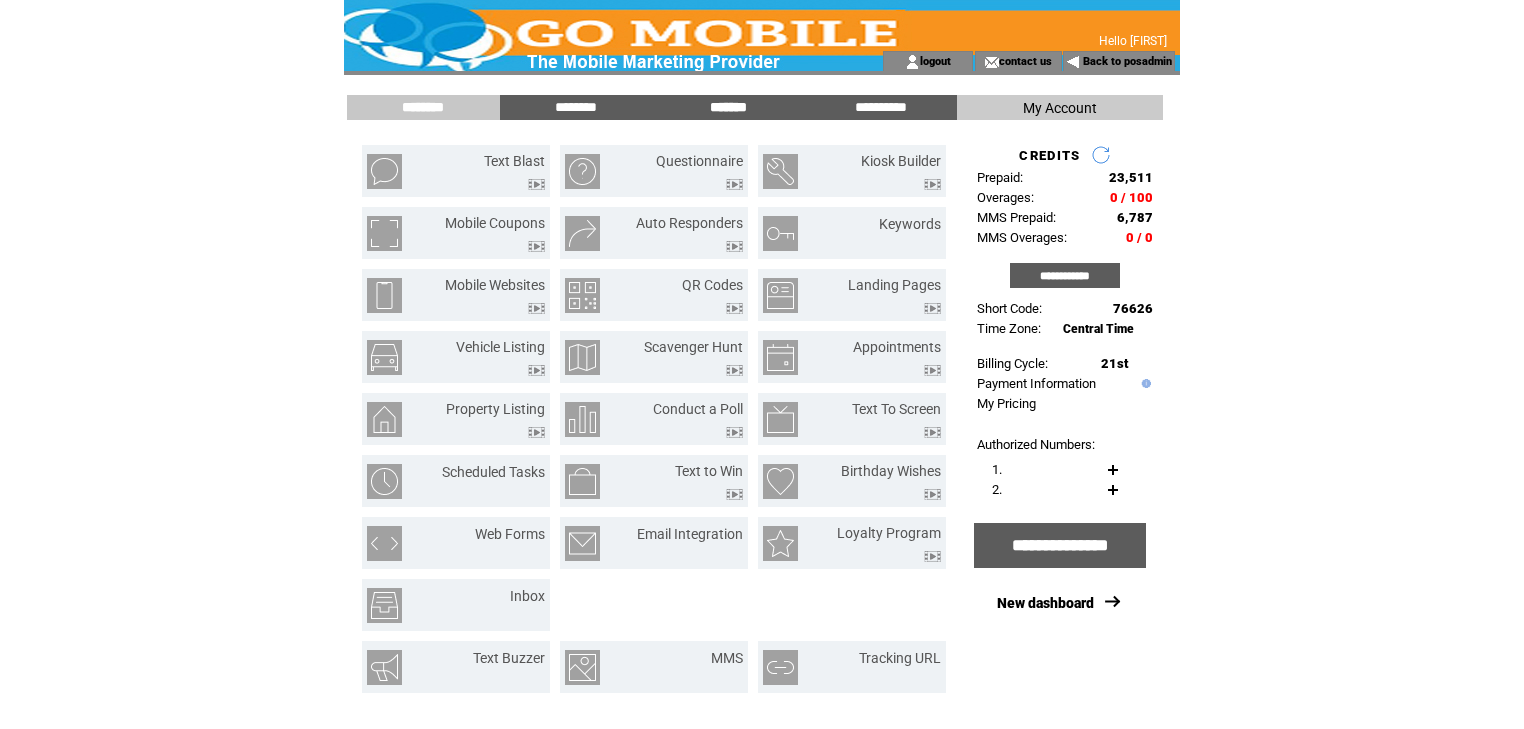 click on "*******" at bounding box center (728, 107) 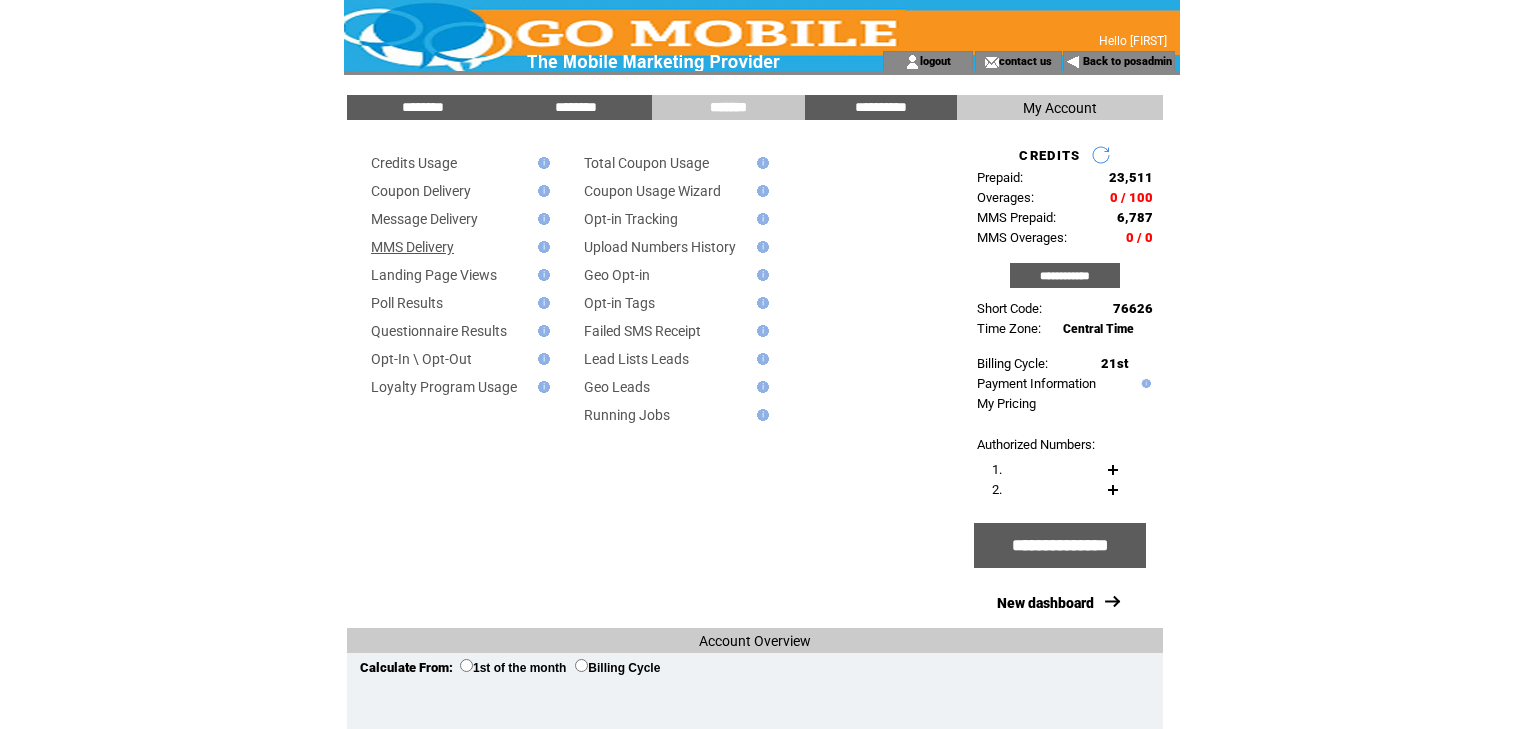 click on "MMS Delivery" at bounding box center (412, 247) 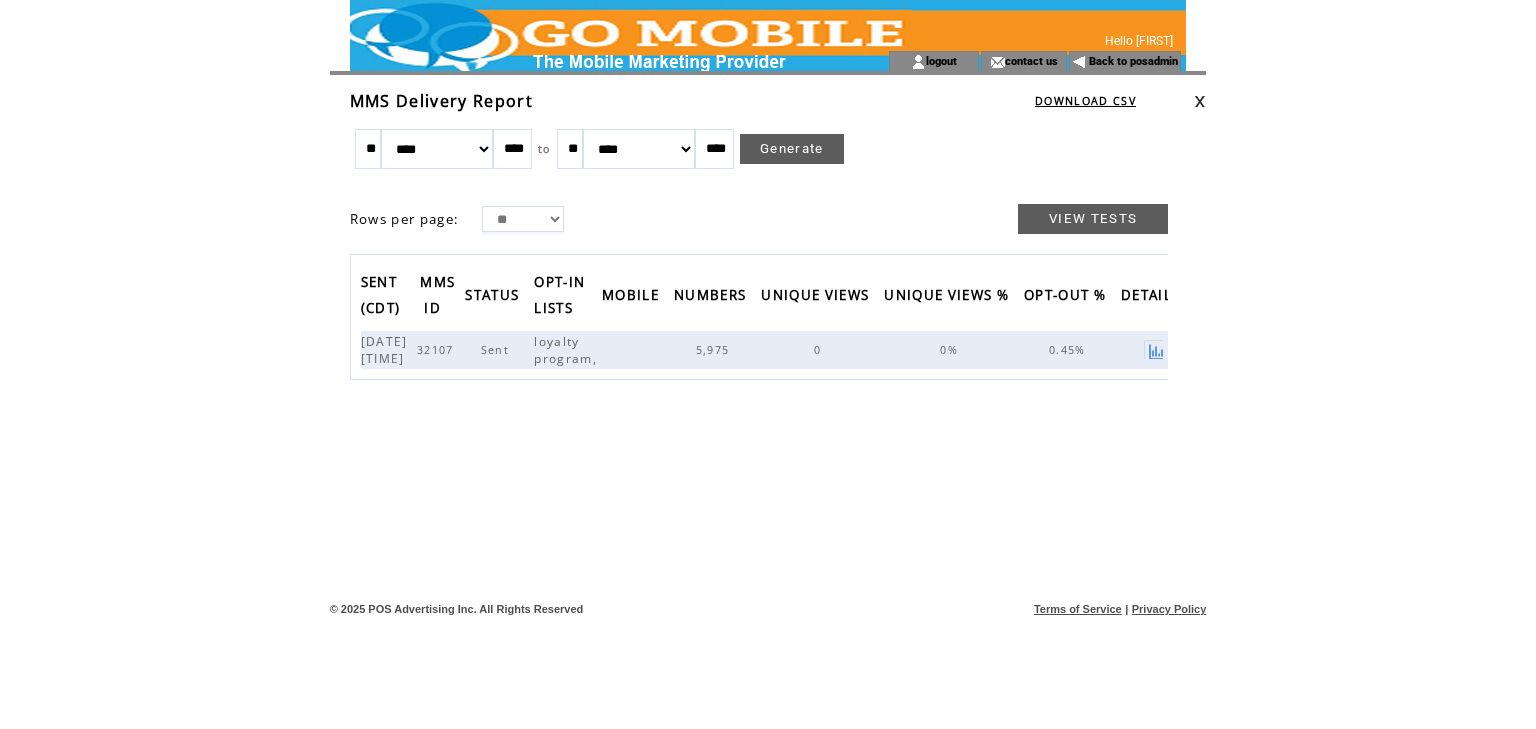 scroll, scrollTop: 0, scrollLeft: 0, axis: both 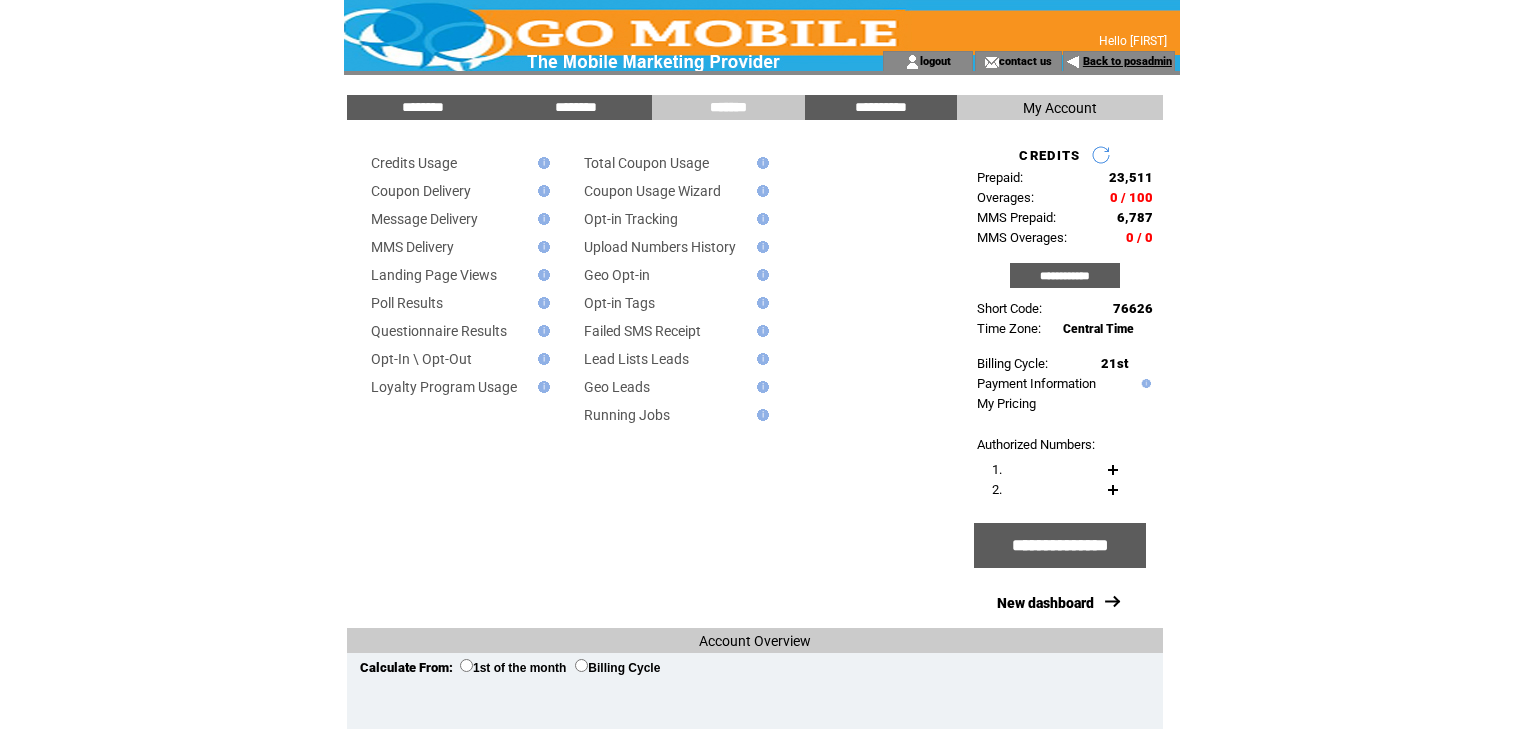 click on "Back to posadmin" at bounding box center [1127, 61] 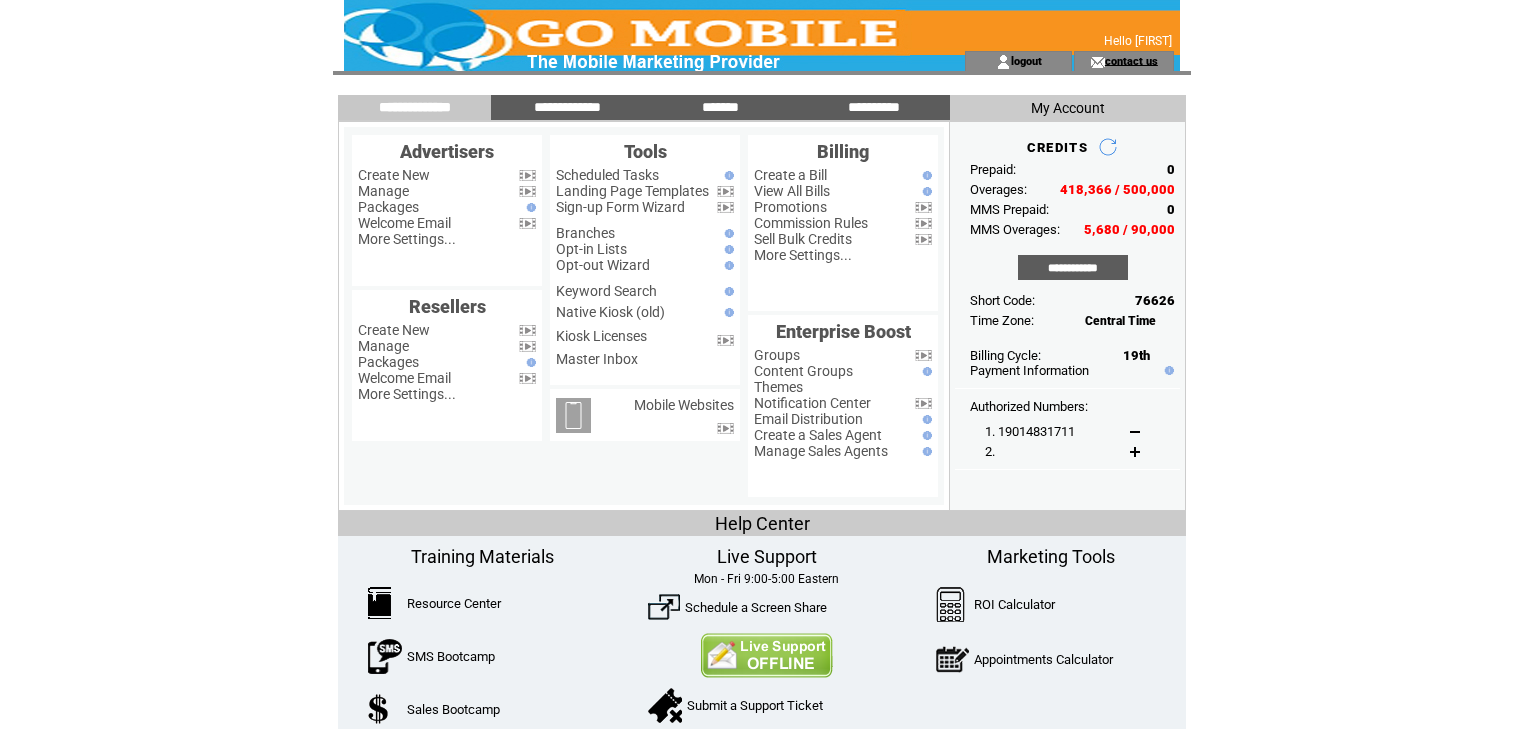 scroll, scrollTop: 0, scrollLeft: 0, axis: both 